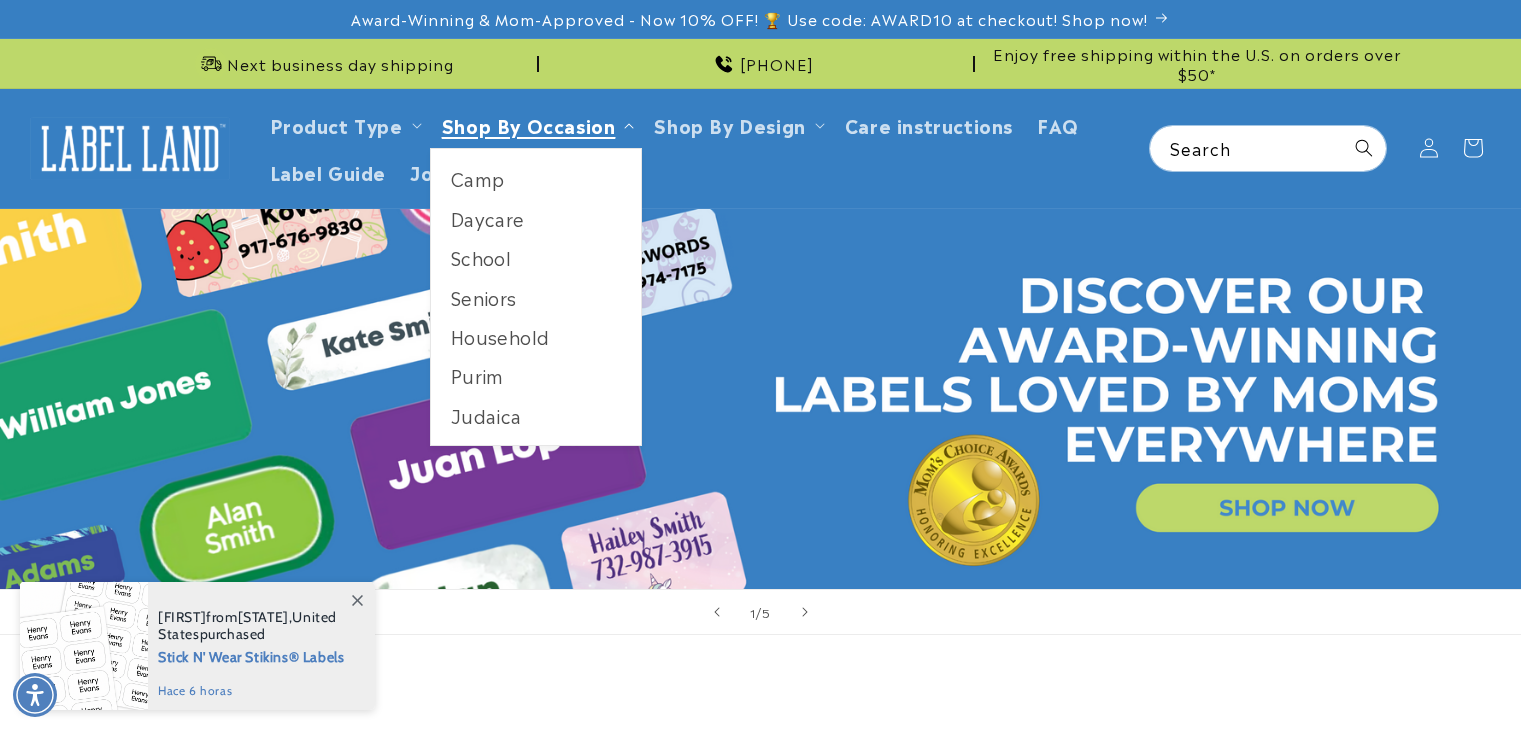 scroll, scrollTop: 0, scrollLeft: 0, axis: both 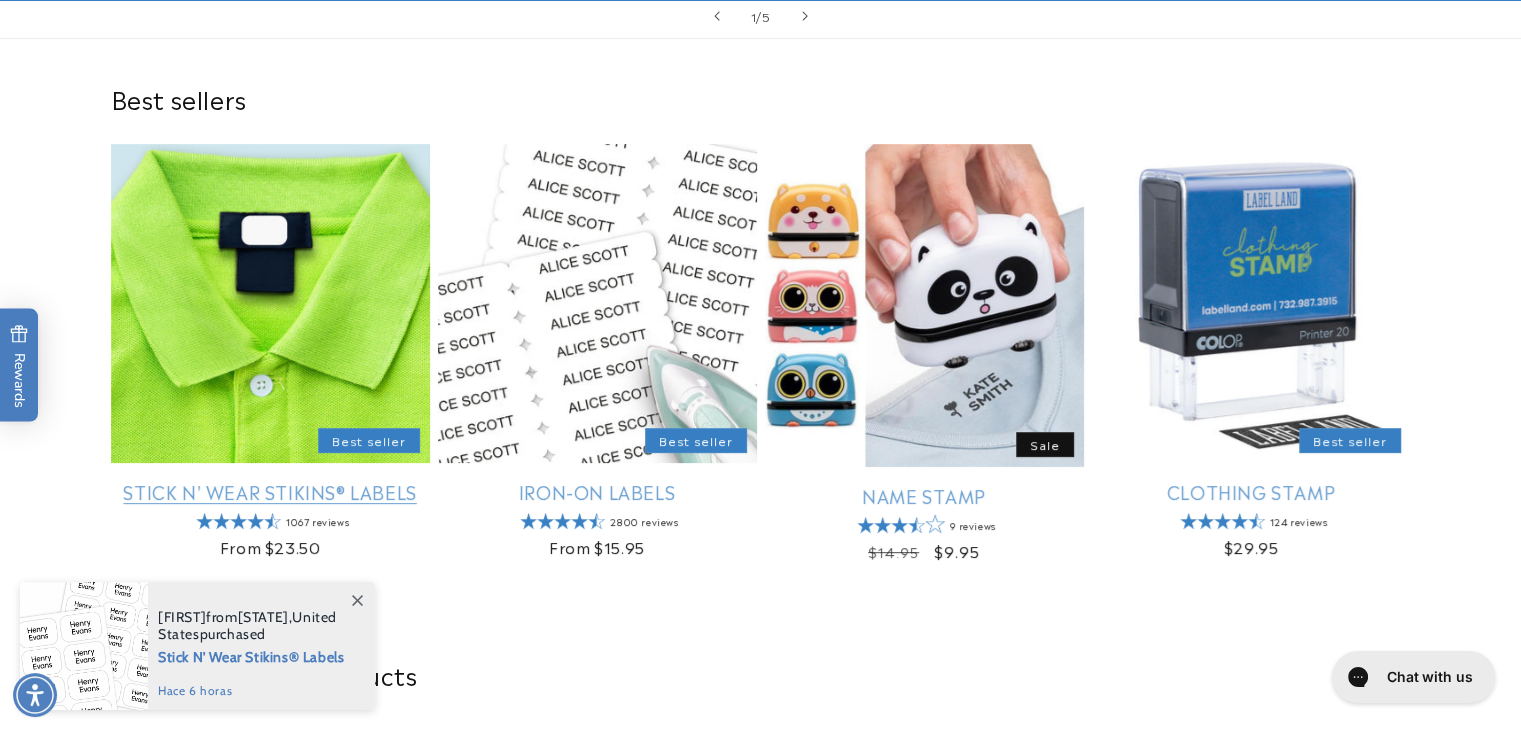 click on "Stick N' Wear Stikins® Labels" at bounding box center [270, 491] 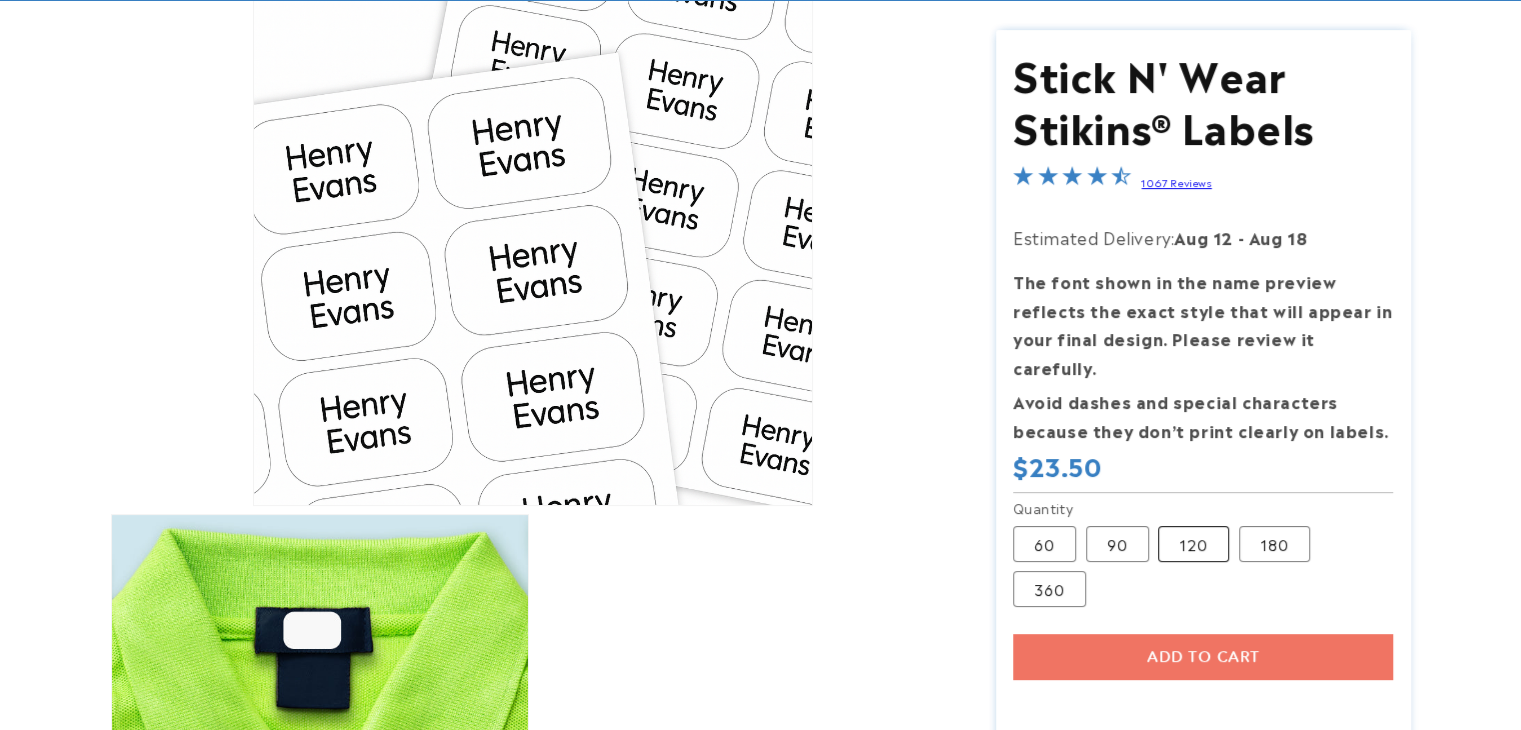 scroll, scrollTop: 300, scrollLeft: 0, axis: vertical 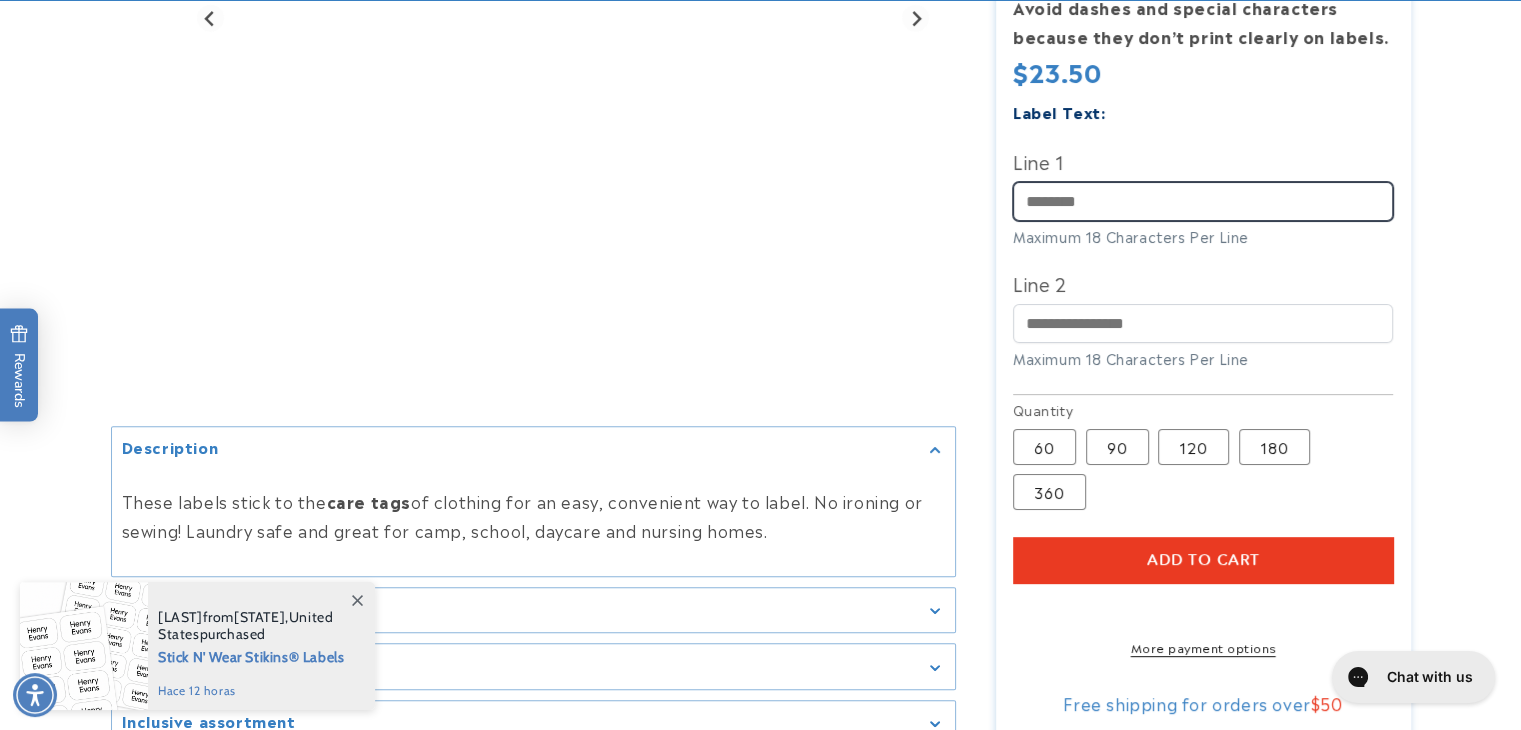 click on "Line 1" at bounding box center [1203, 201] 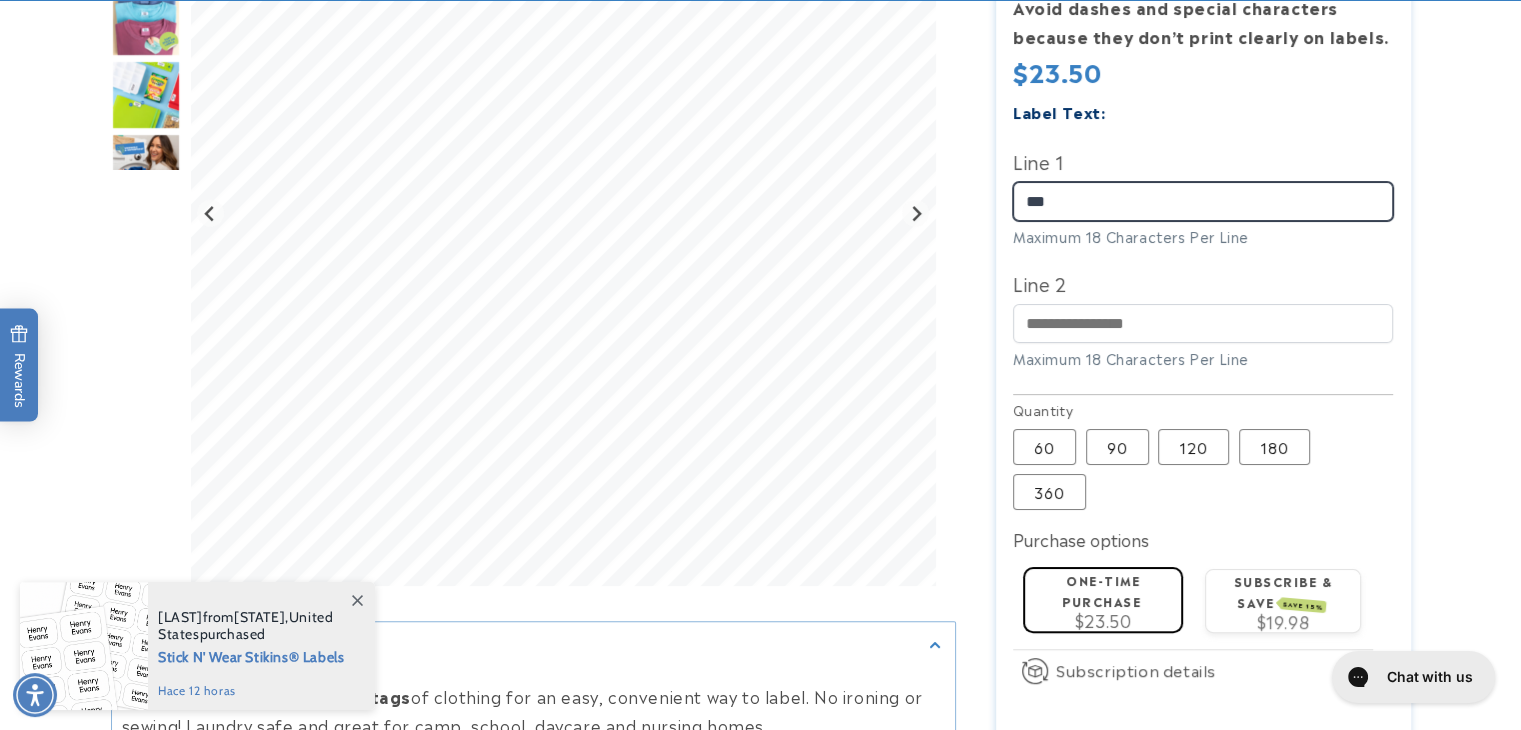 type on "***" 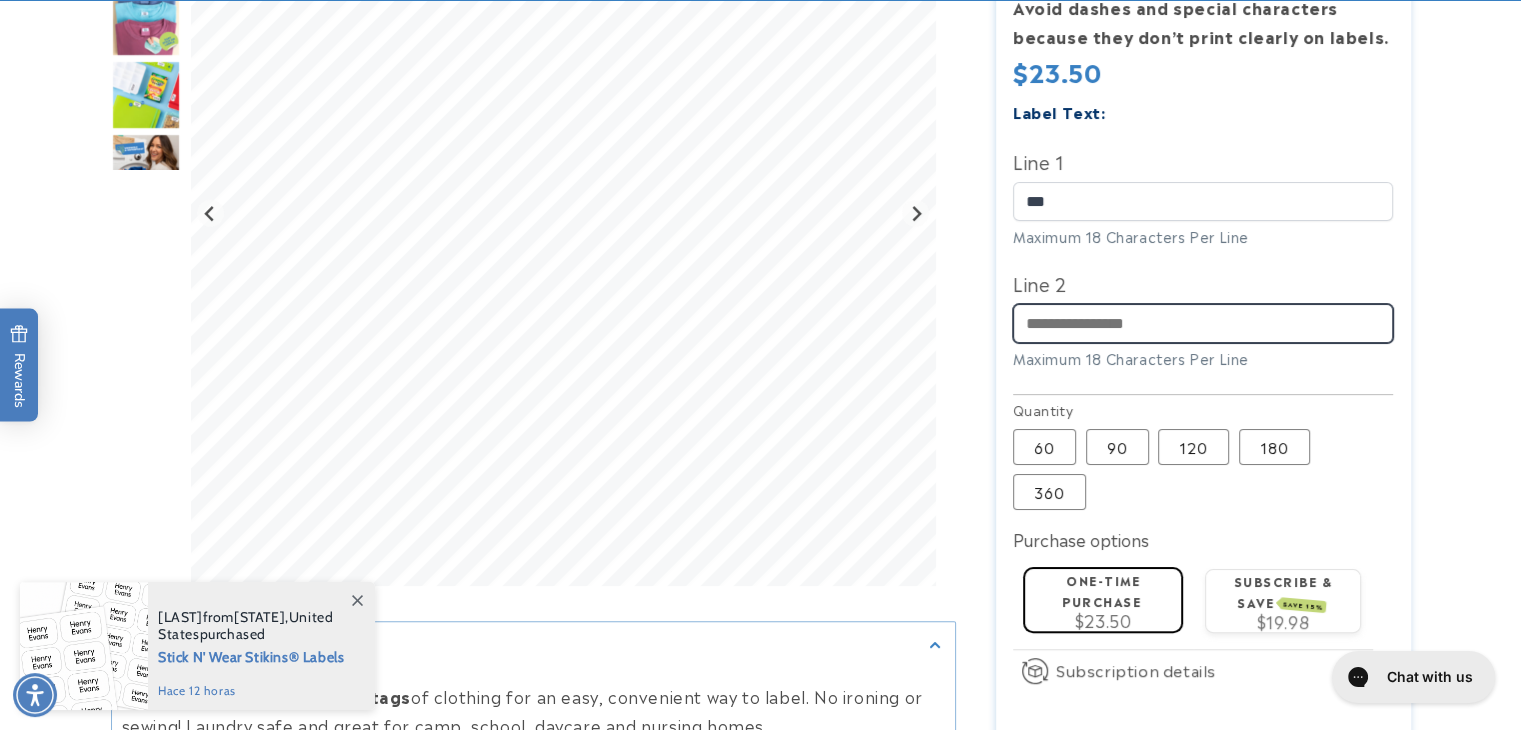 click on "Line 2" at bounding box center (1203, 323) 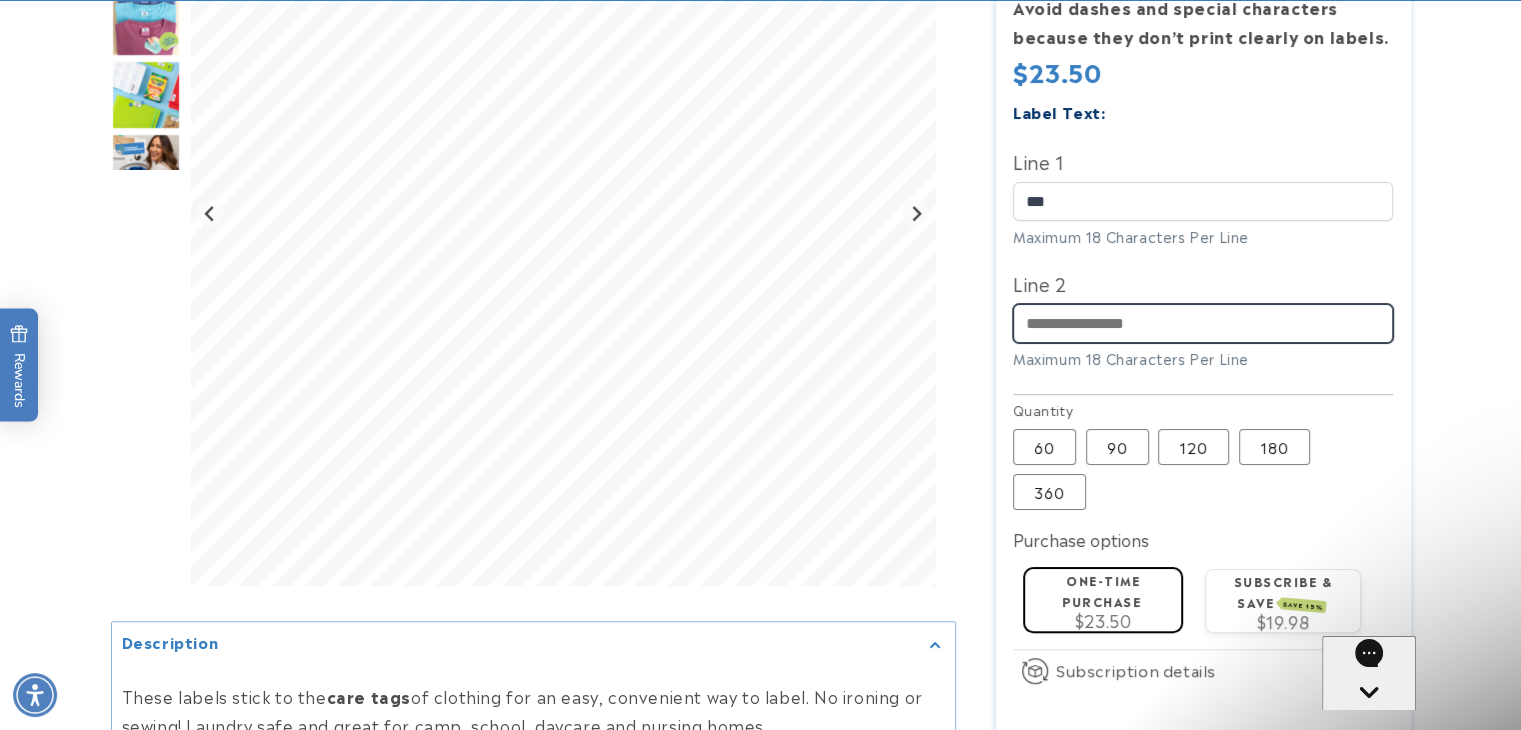 scroll, scrollTop: 0, scrollLeft: 0, axis: both 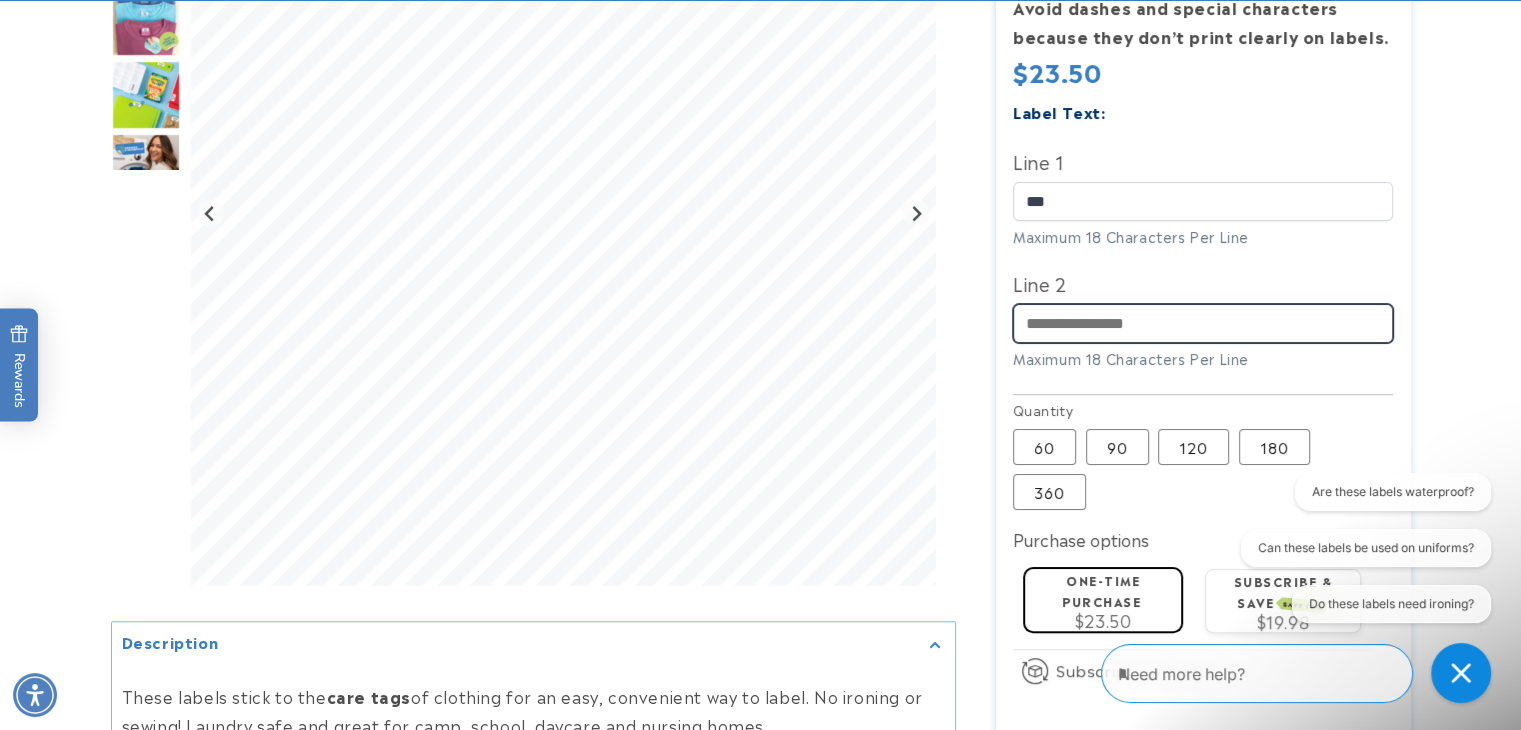 paste on "**********" 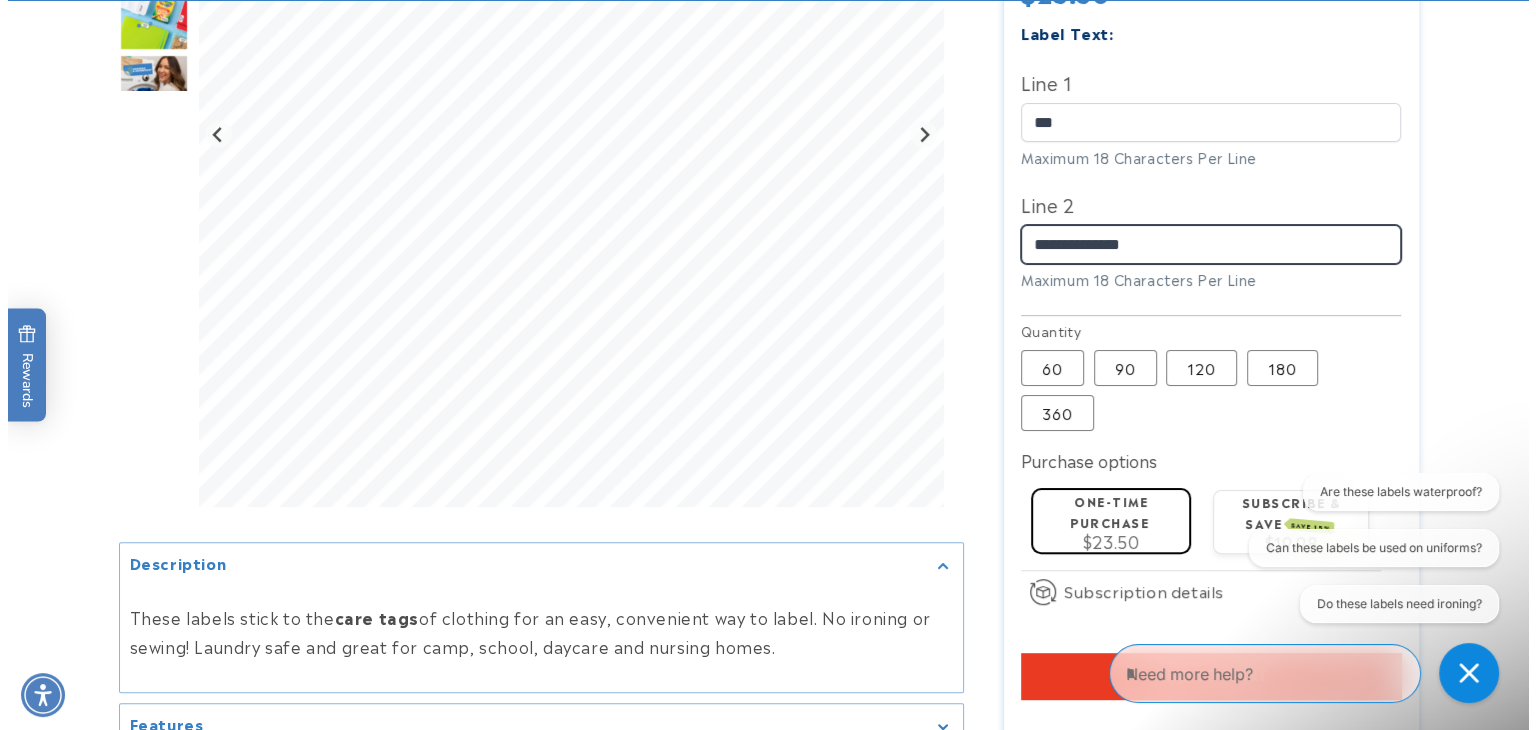 scroll, scrollTop: 800, scrollLeft: 0, axis: vertical 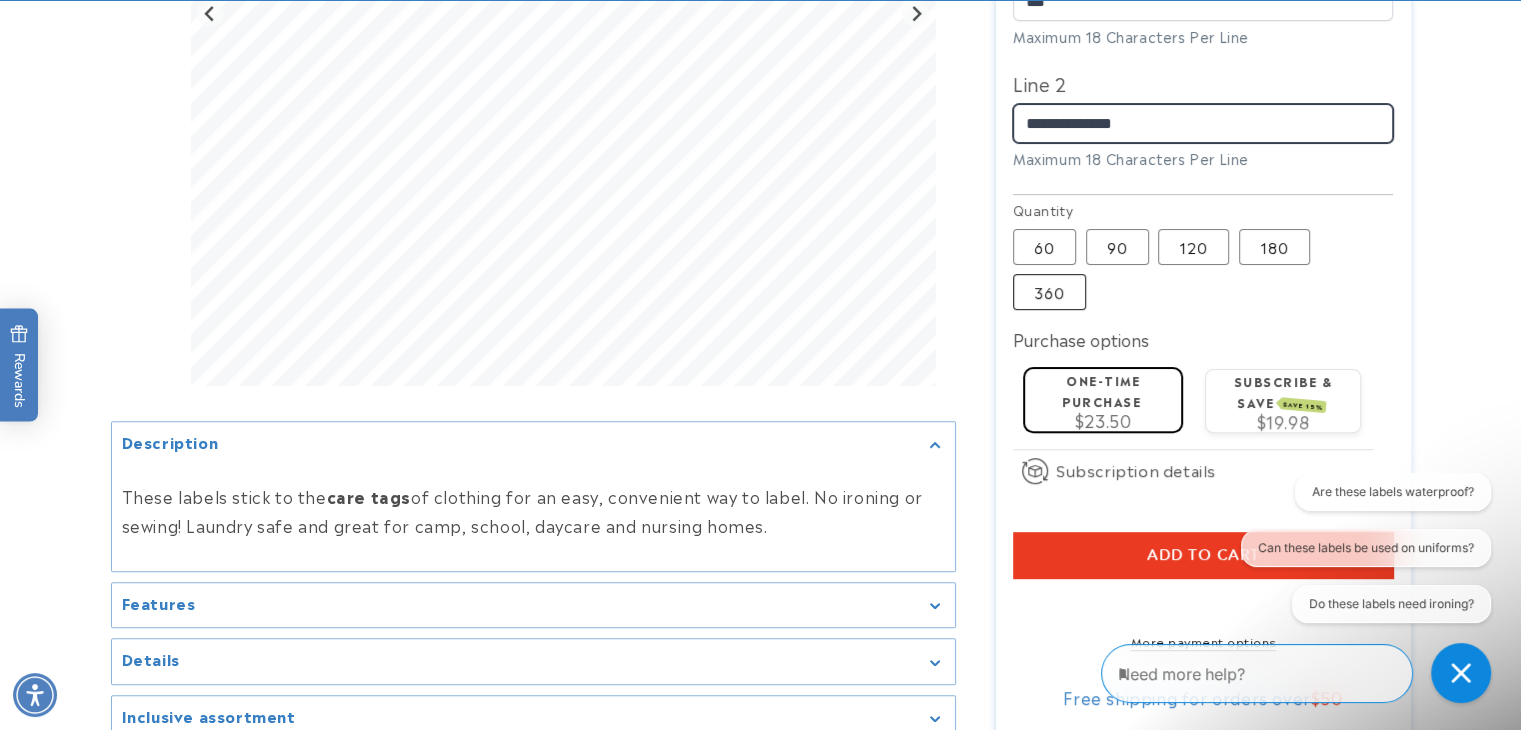 type on "**********" 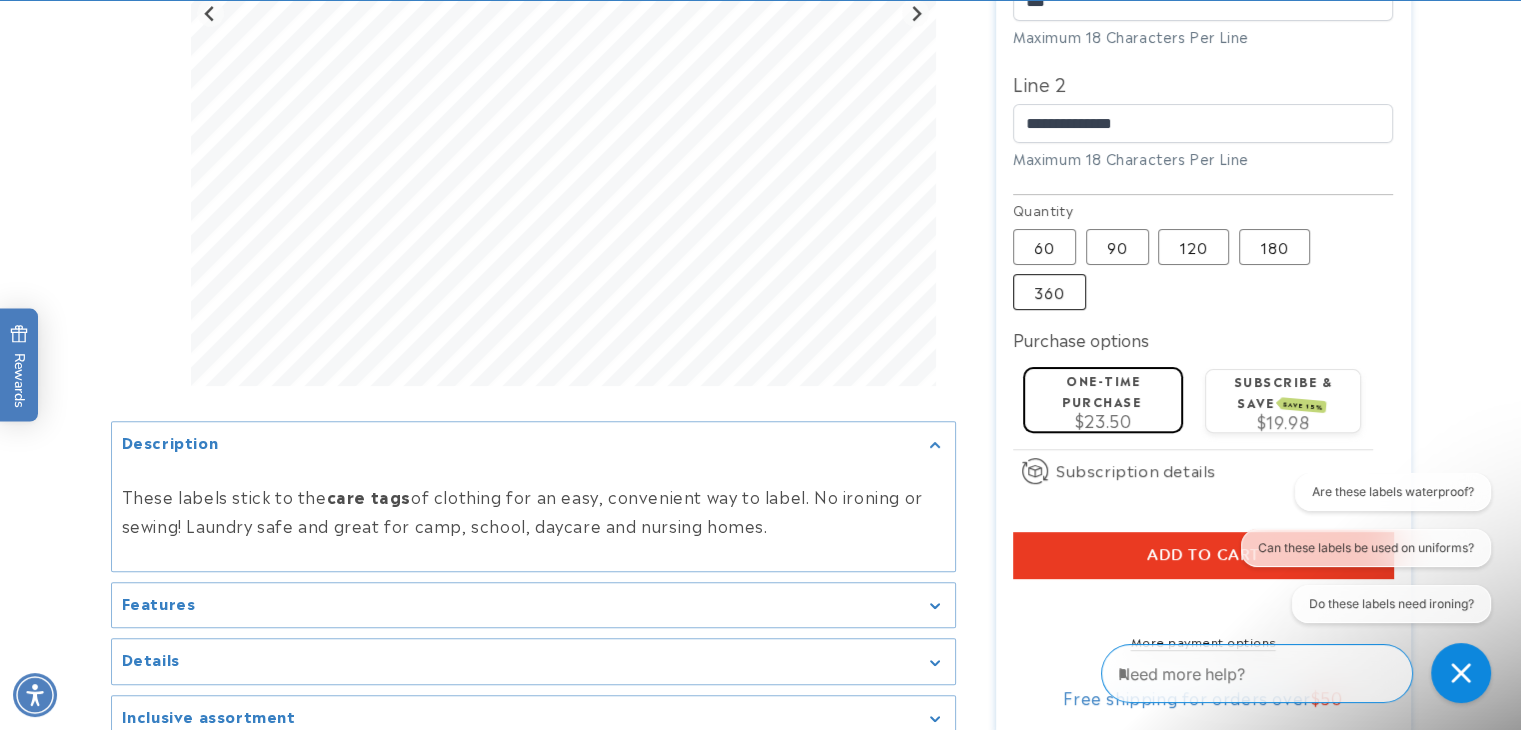 click on "360 Variant sold out or unavailable" at bounding box center (1049, 292) 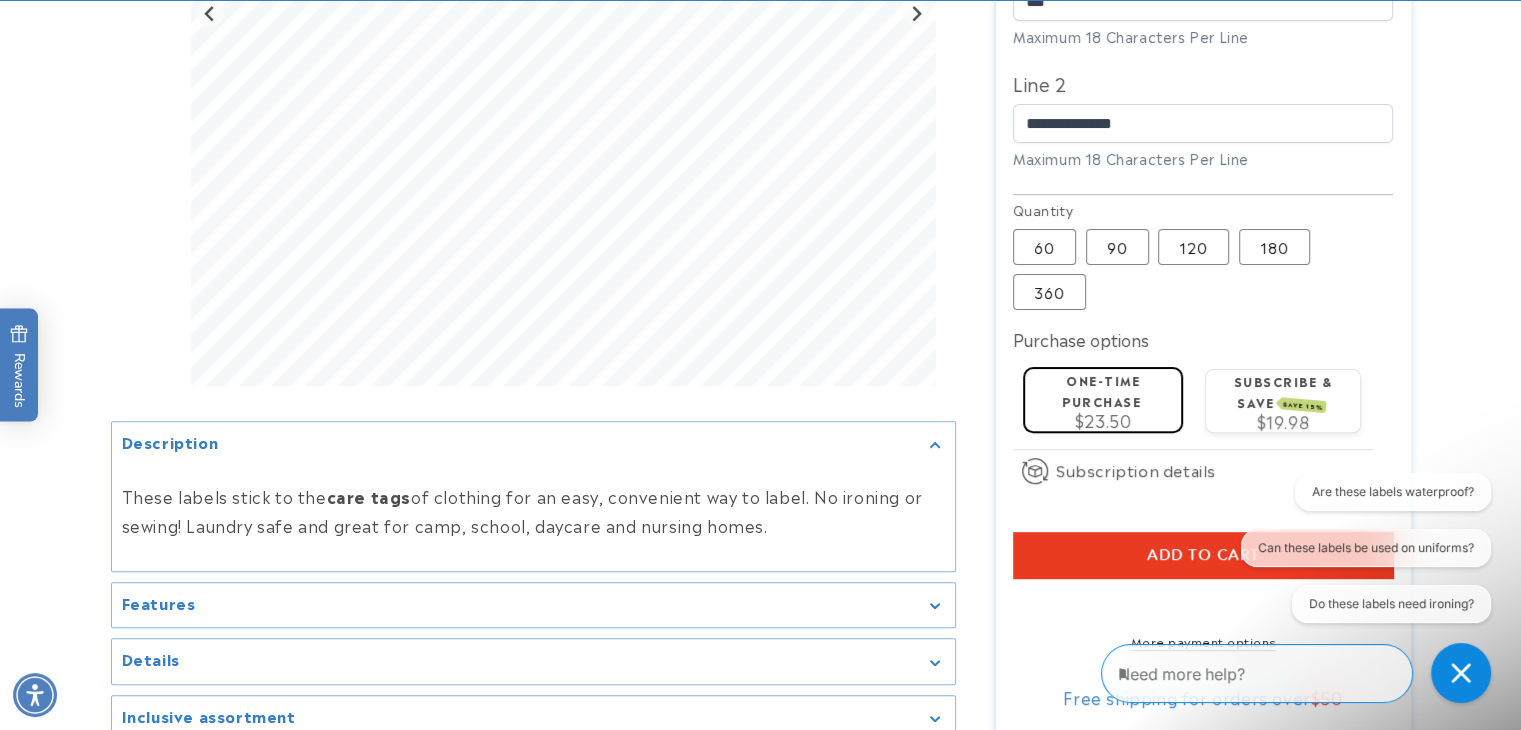 type 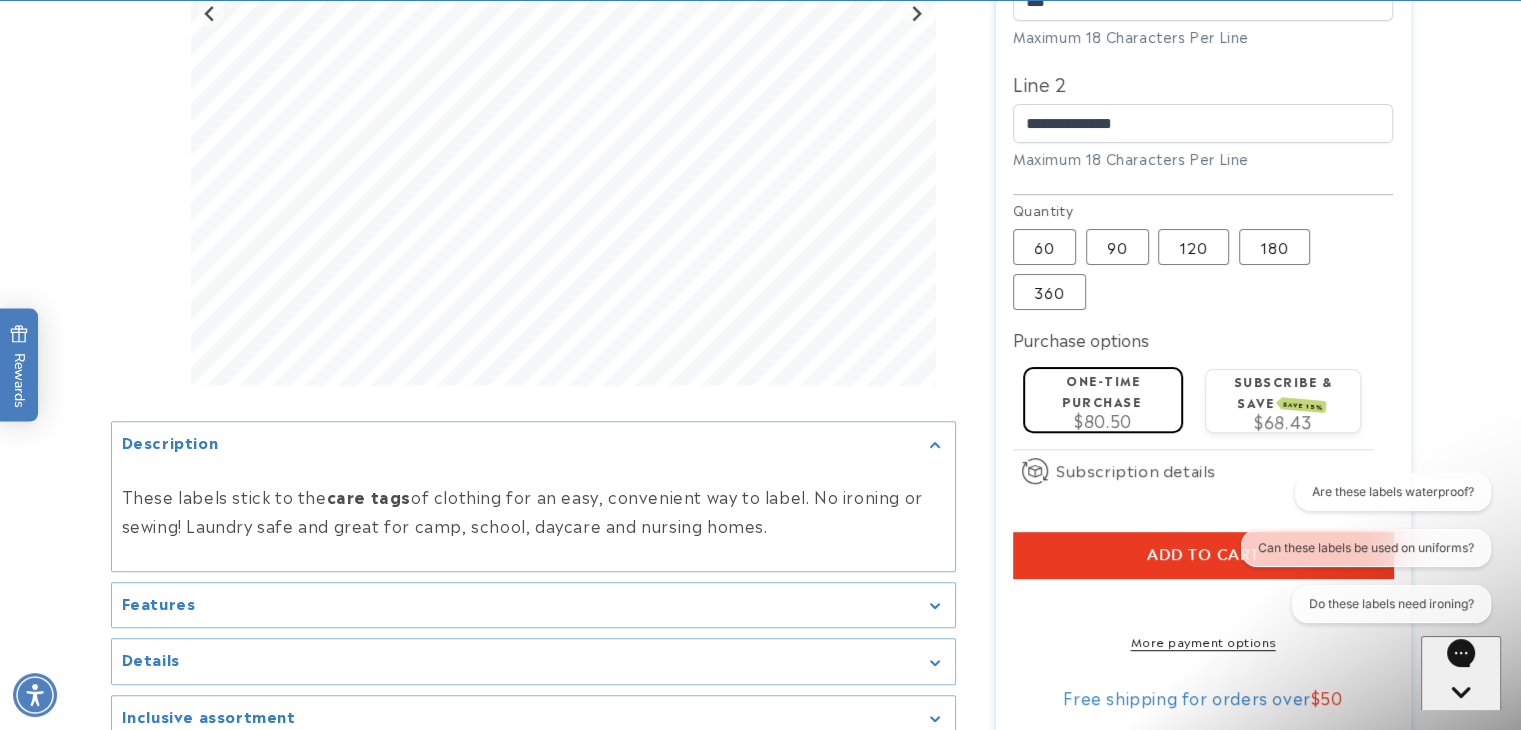 click on "One-time purchase" 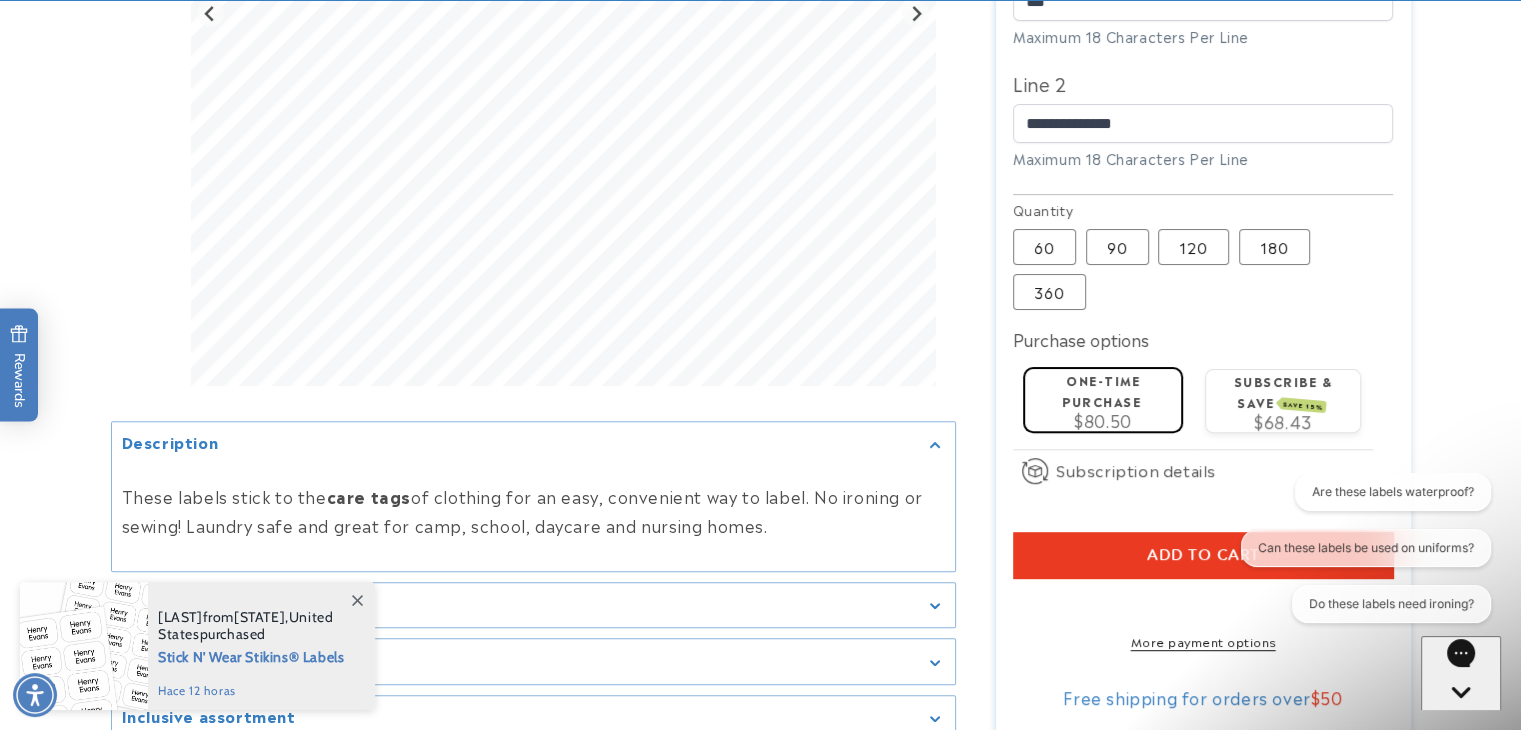 click on "How subscriptions work
By signing up to this subscription you agree to place a minimum of TWO orders before canceling the subscription." 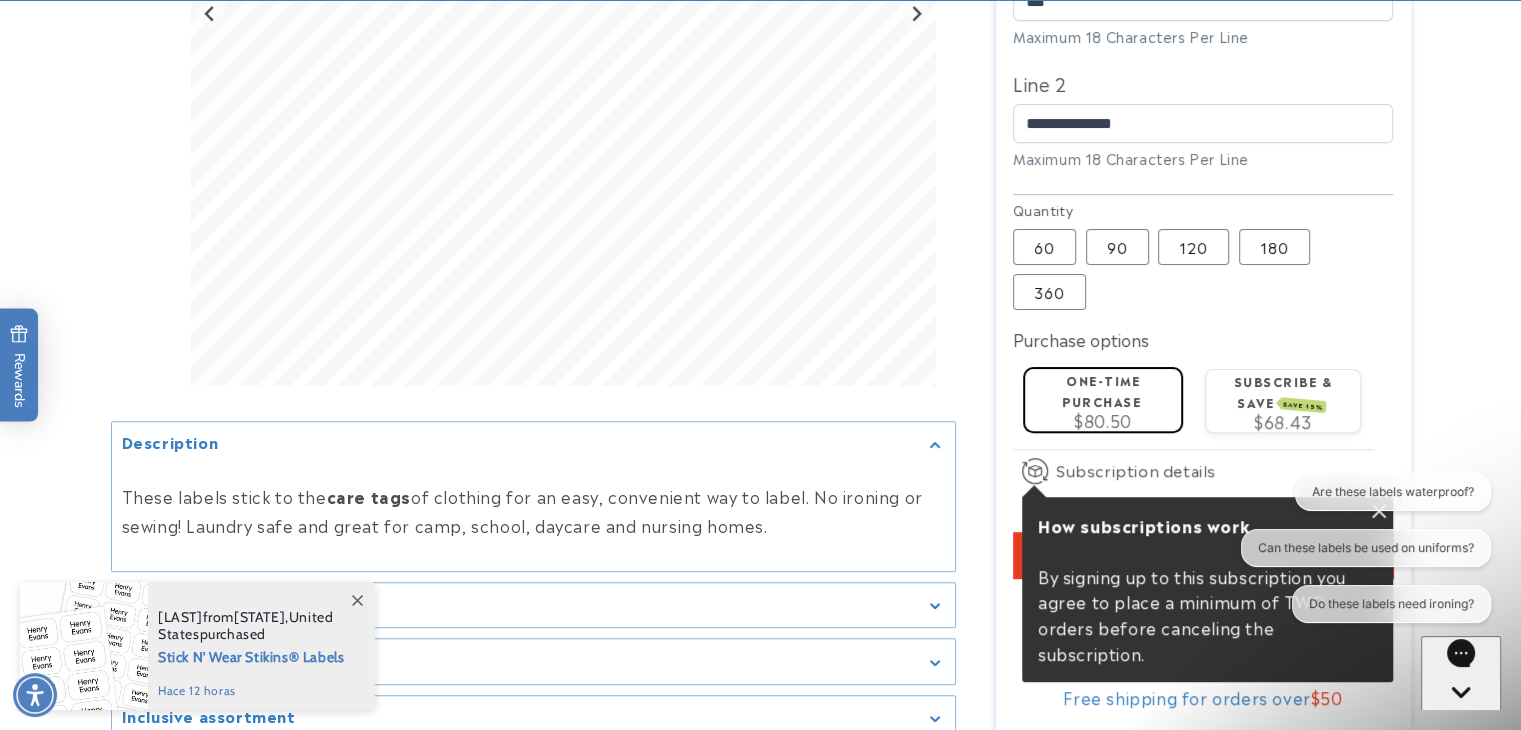 click on "Add to cart" at bounding box center [1203, 555] 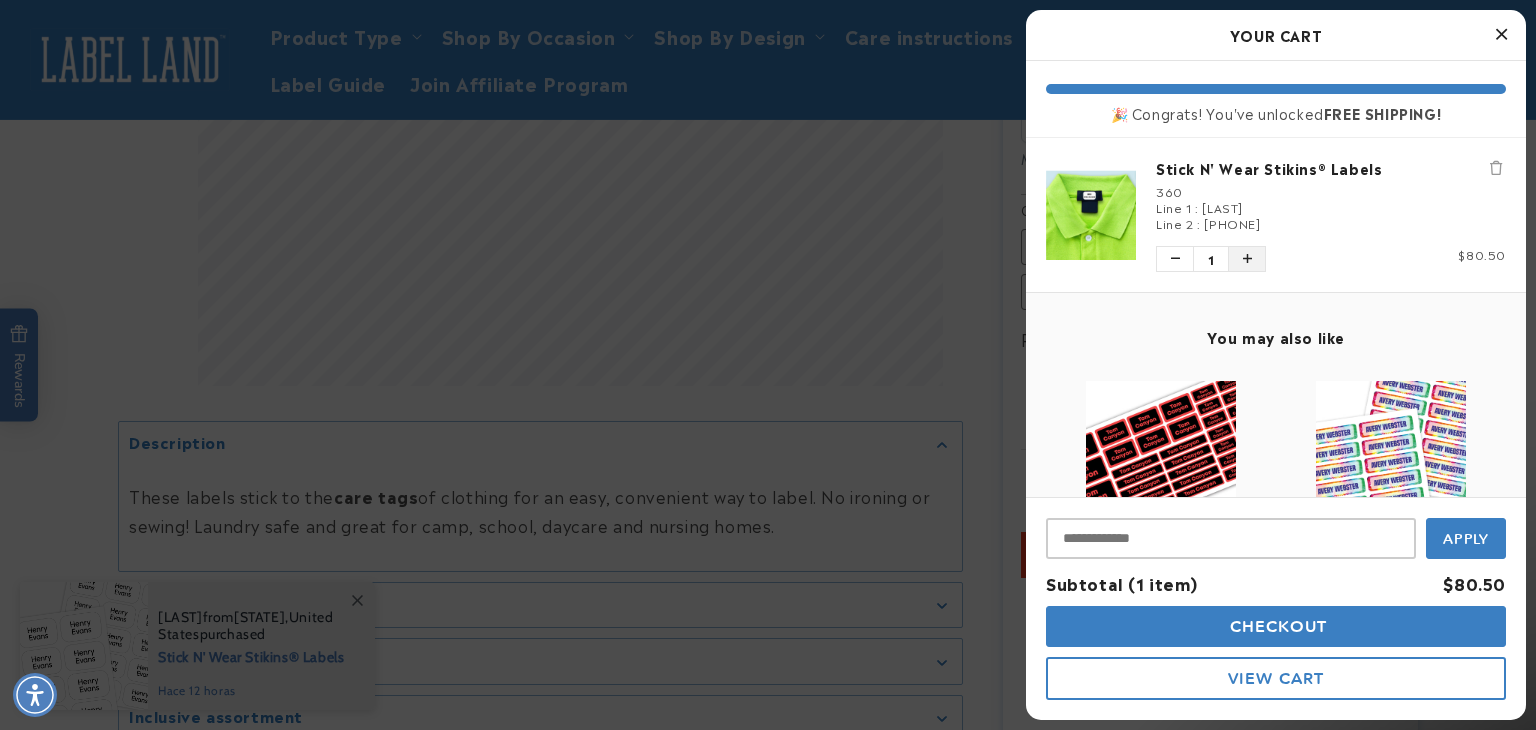 click at bounding box center [1247, 259] 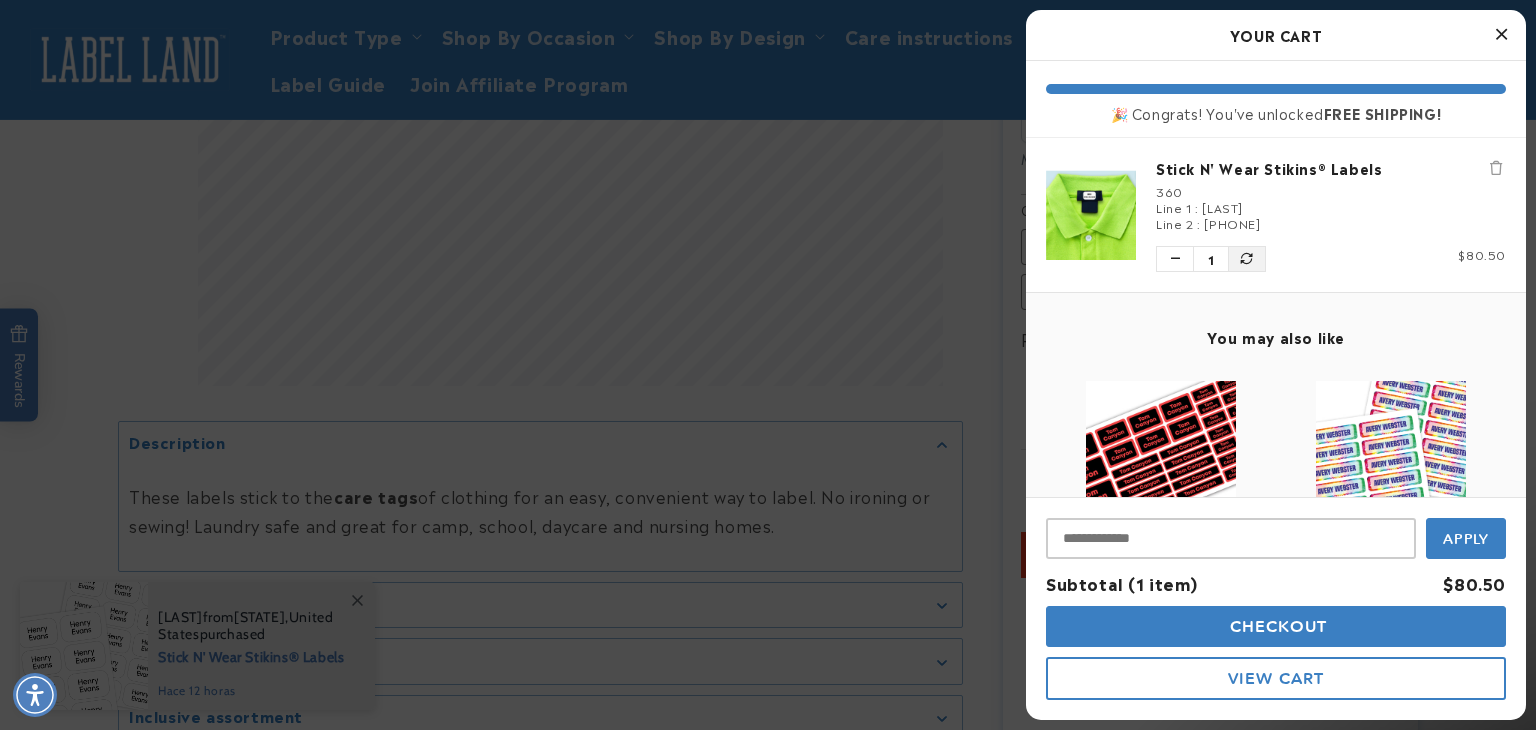 click at bounding box center (1247, 259) 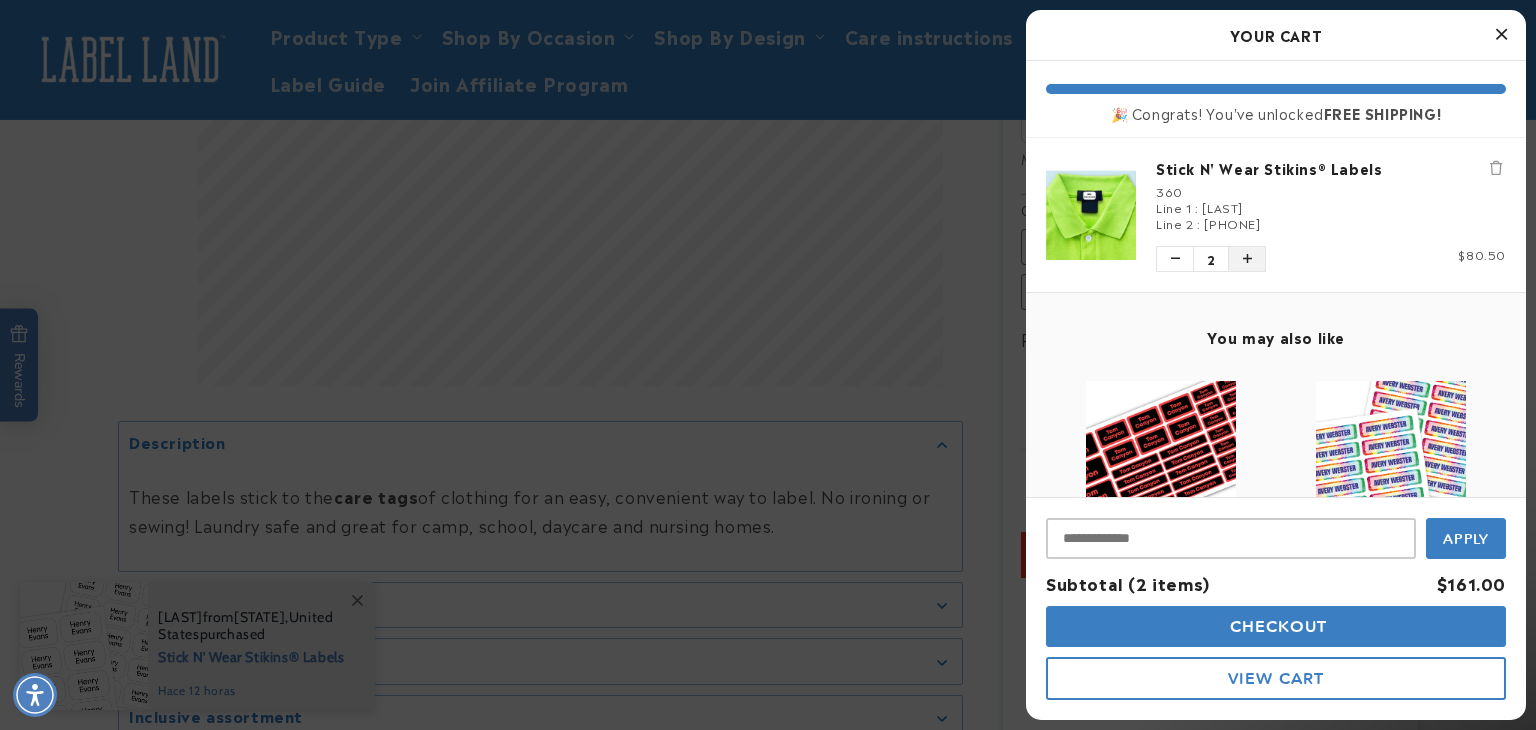 click at bounding box center (1247, 259) 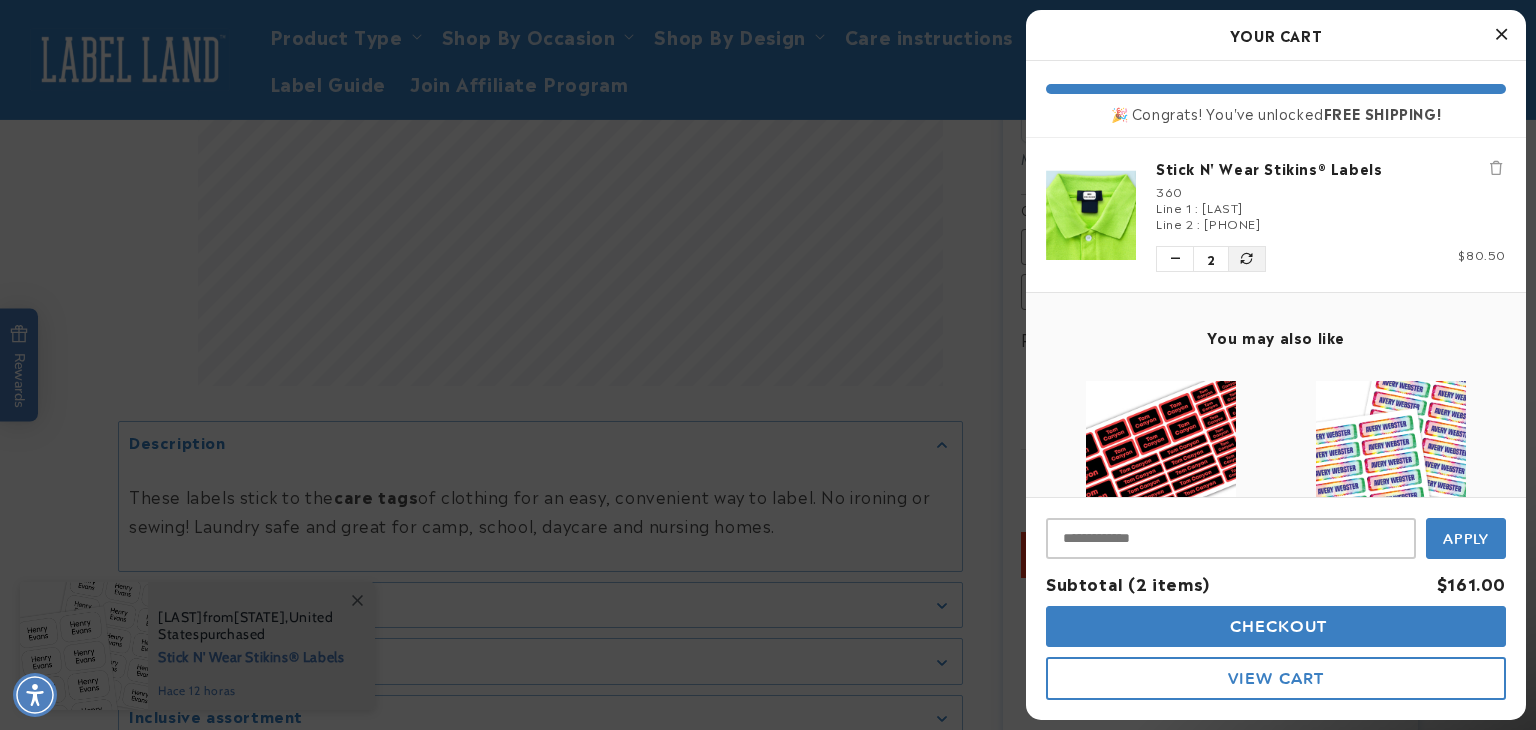 click at bounding box center (1247, 259) 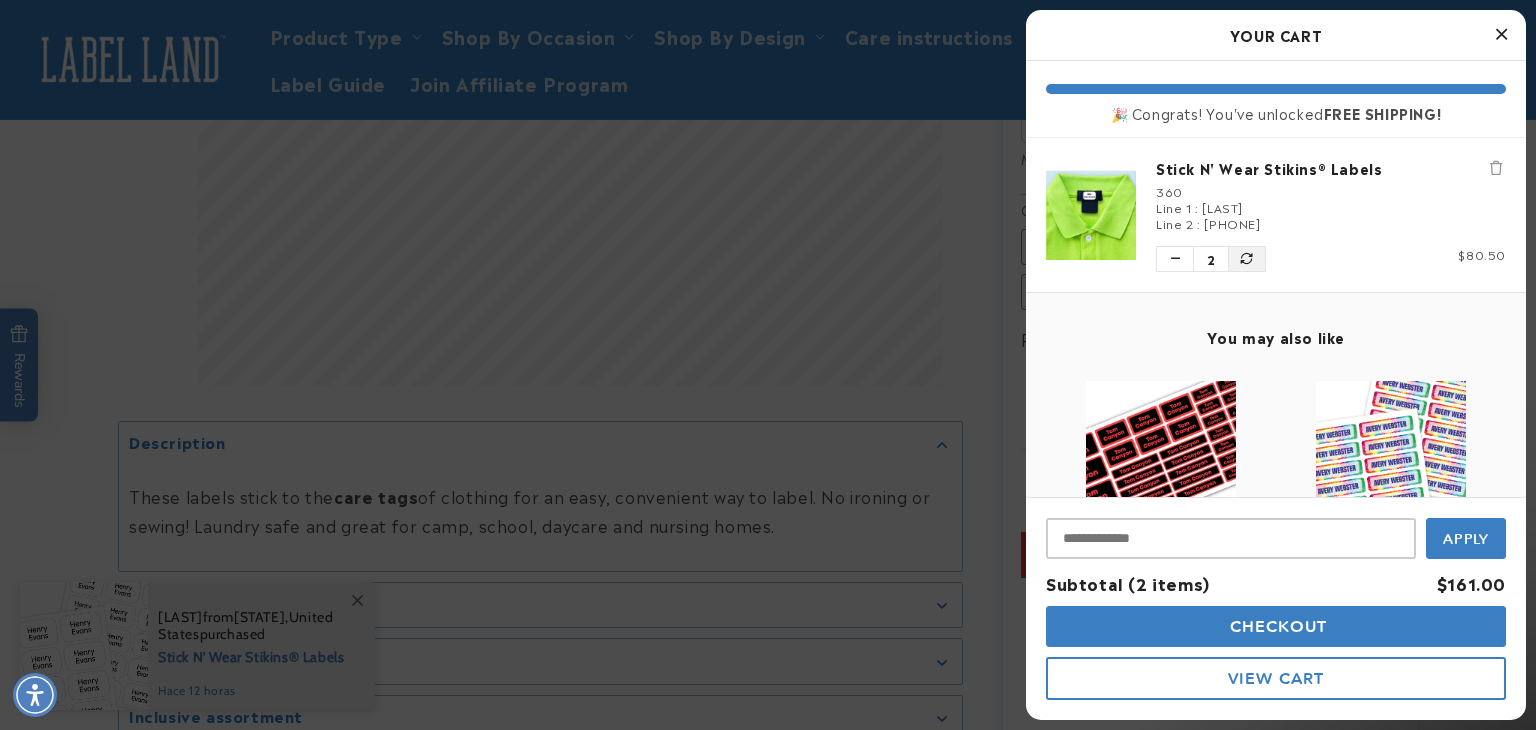 click at bounding box center [1247, 259] 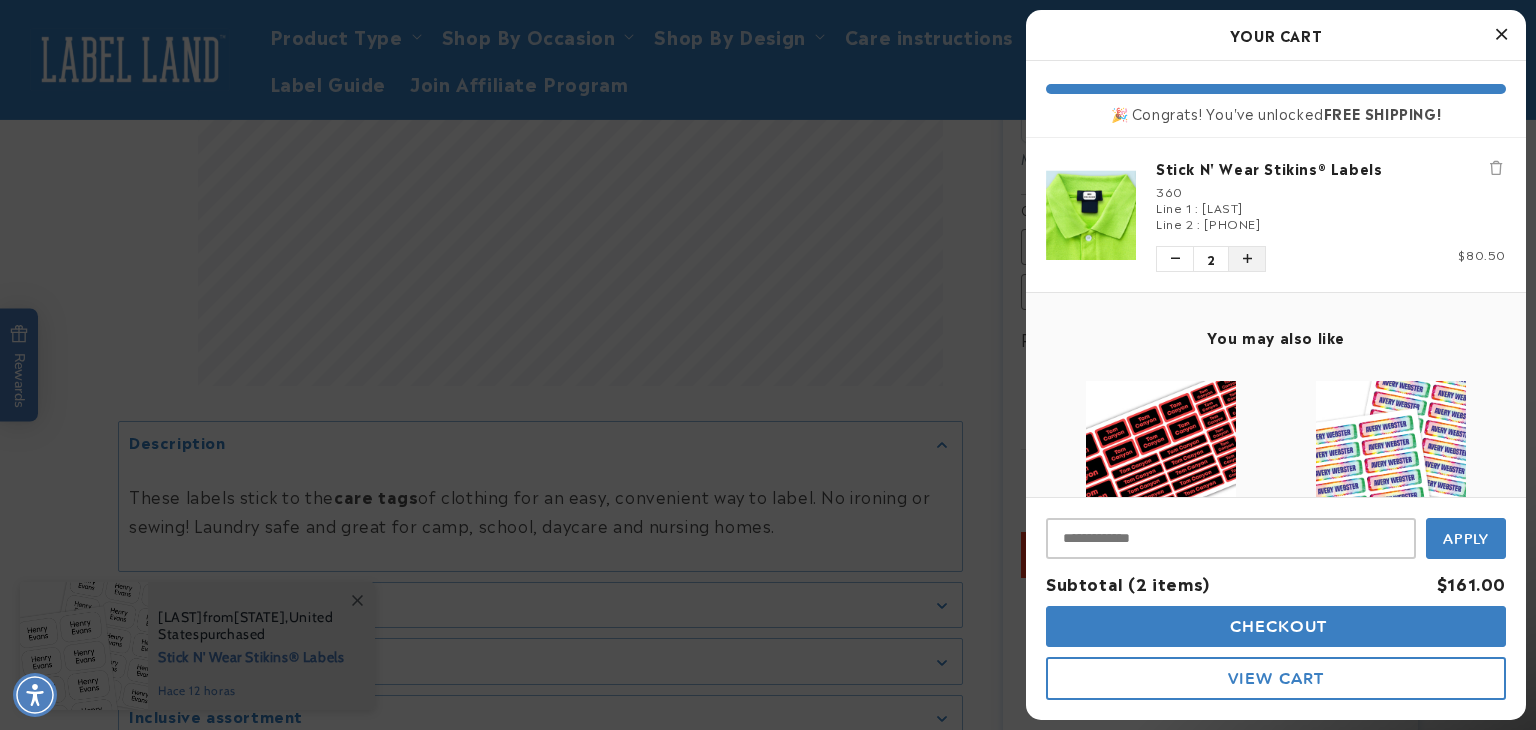 click at bounding box center [1247, 259] 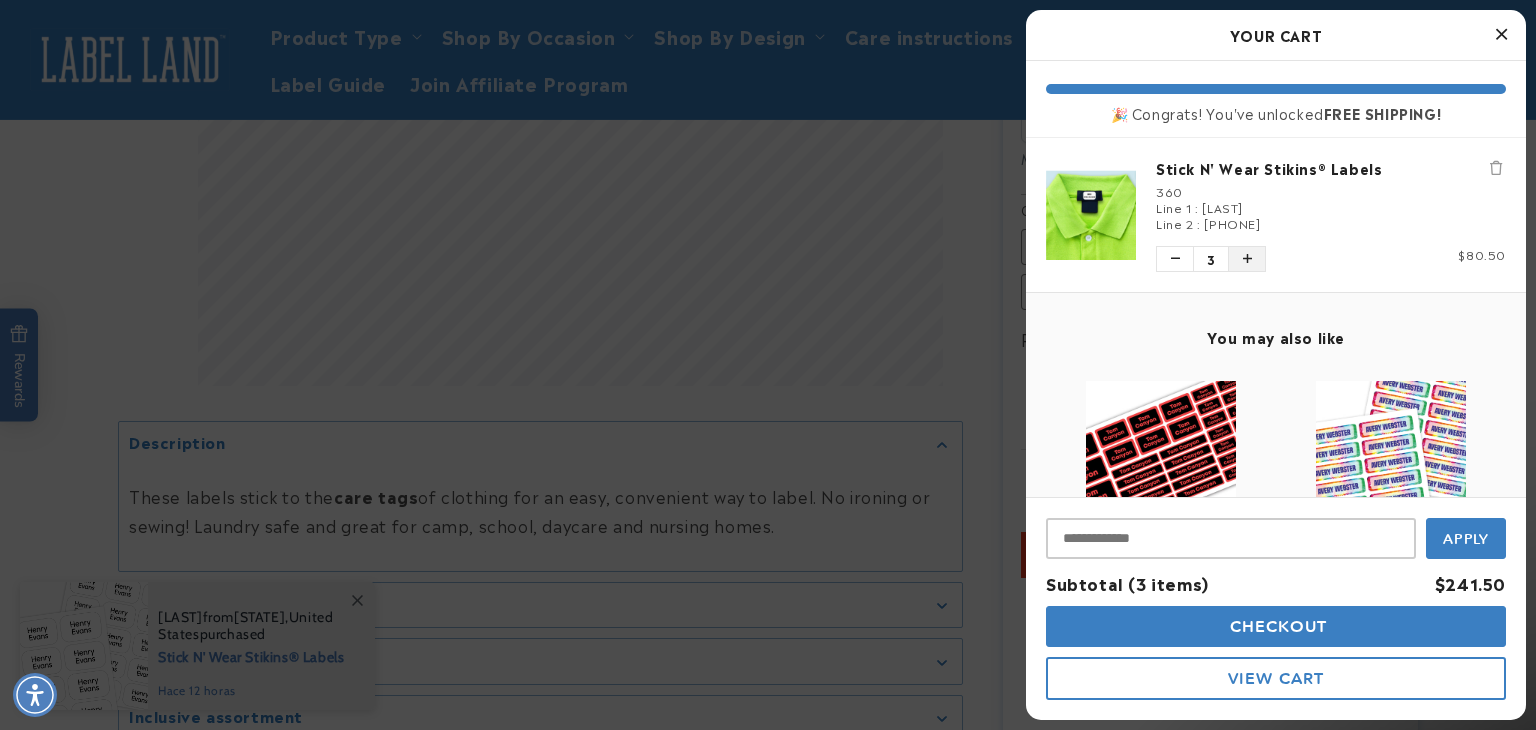 click at bounding box center (1247, 259) 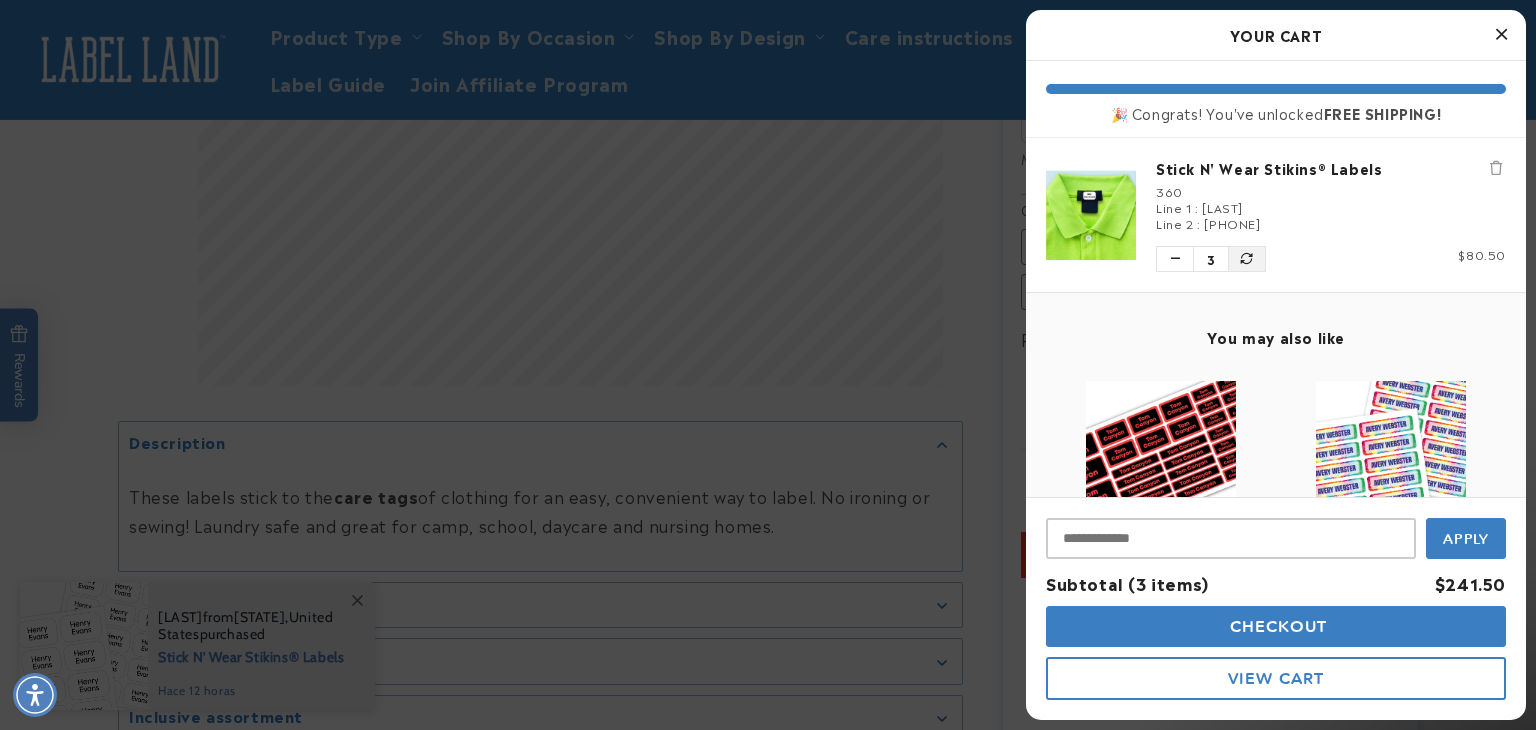 click at bounding box center (1247, 259) 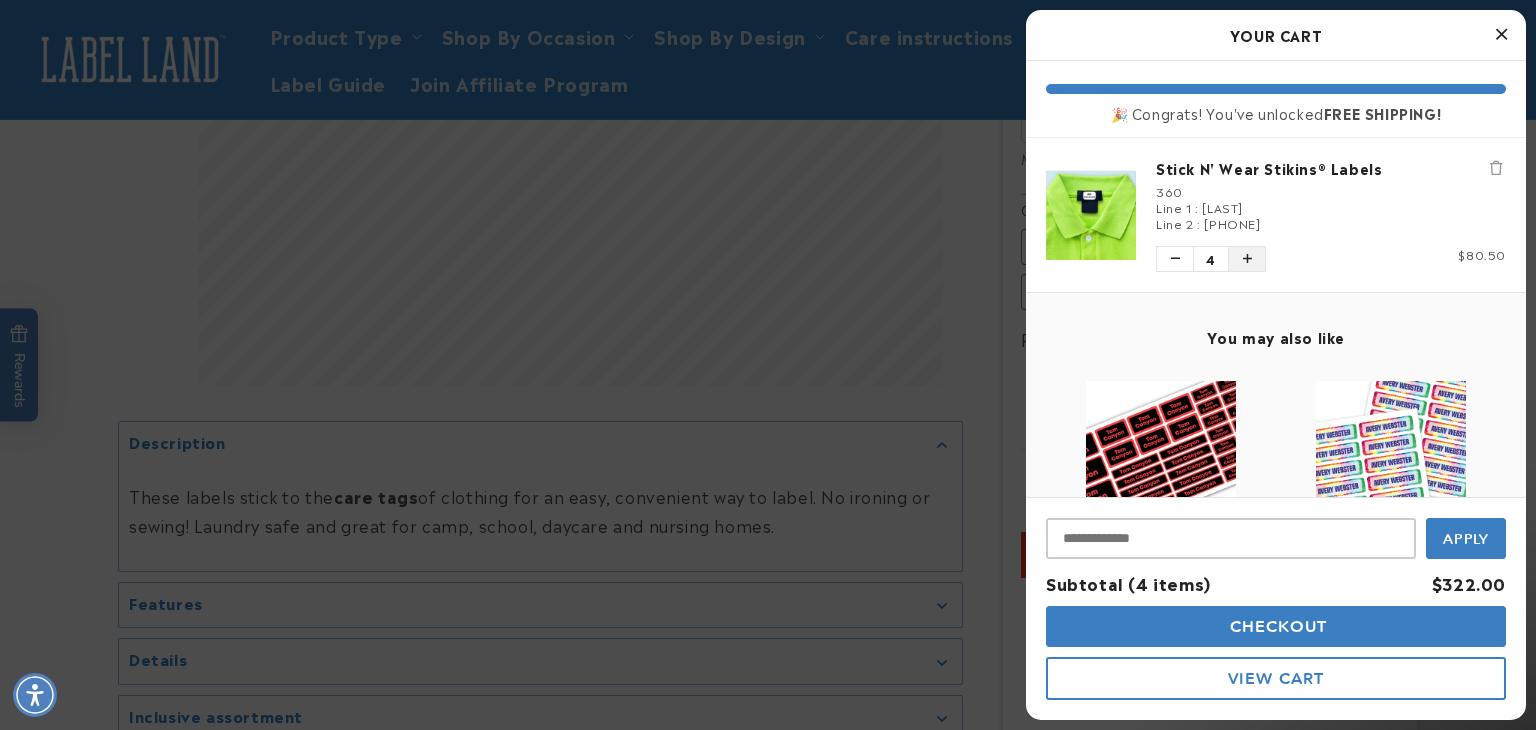 click at bounding box center (1247, 259) 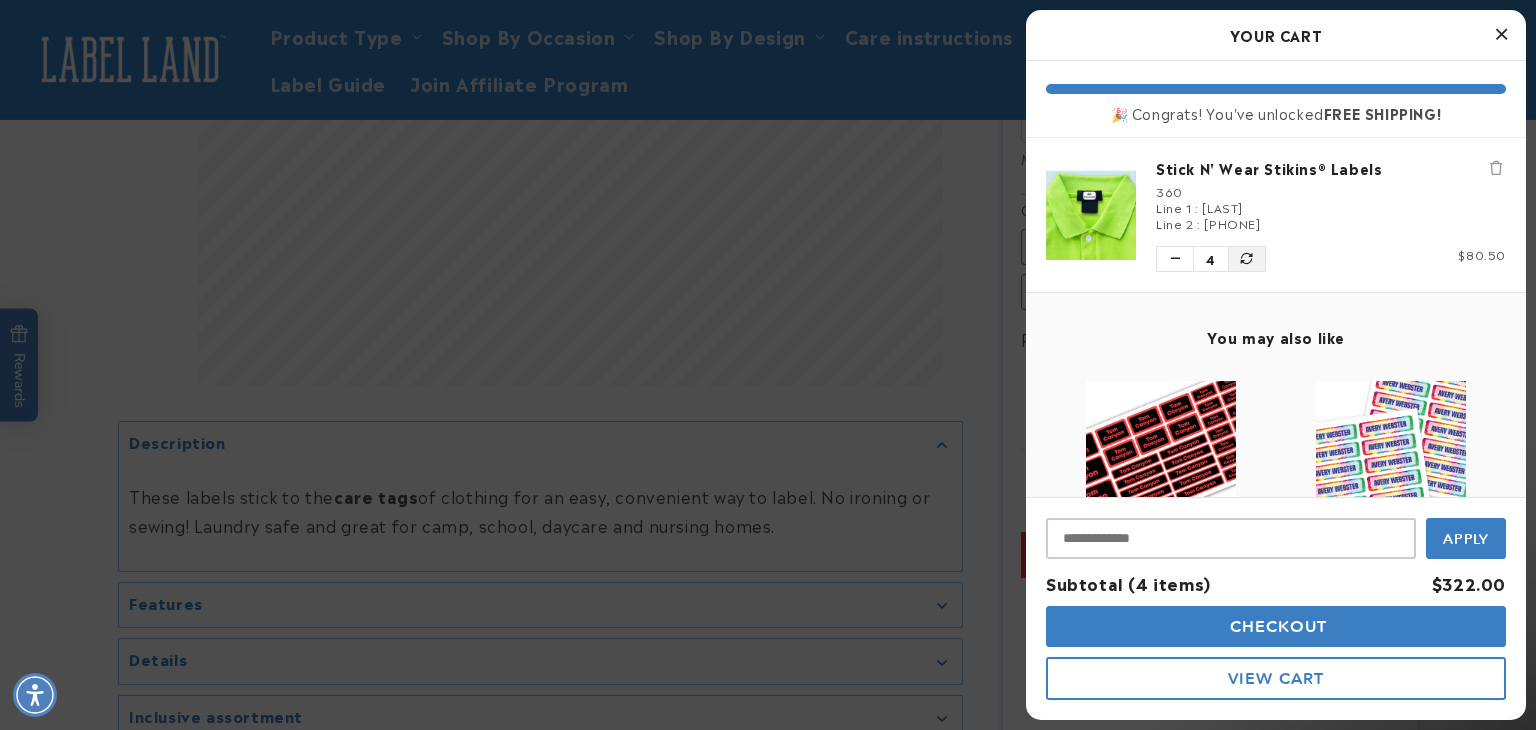 click at bounding box center (1247, 259) 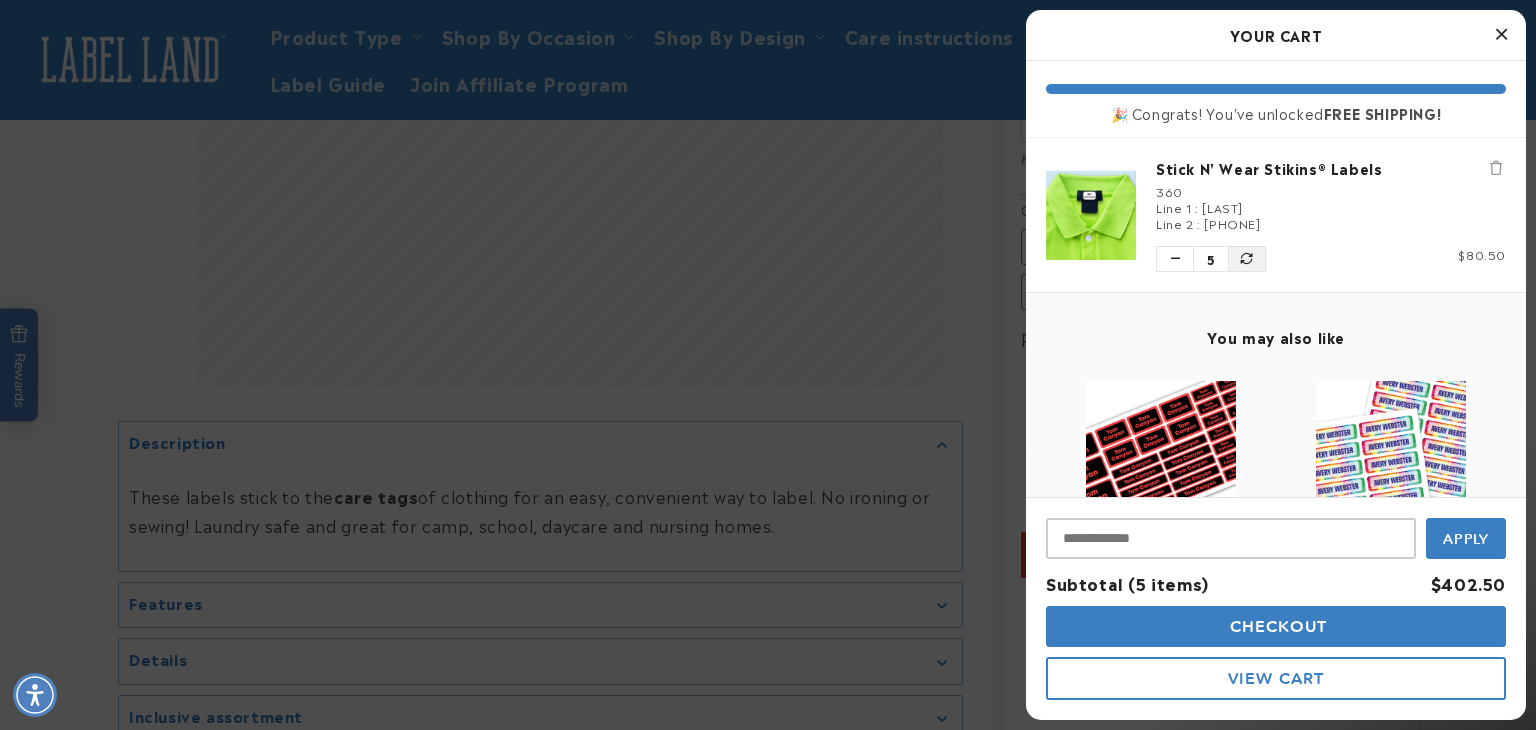 click at bounding box center [1247, 259] 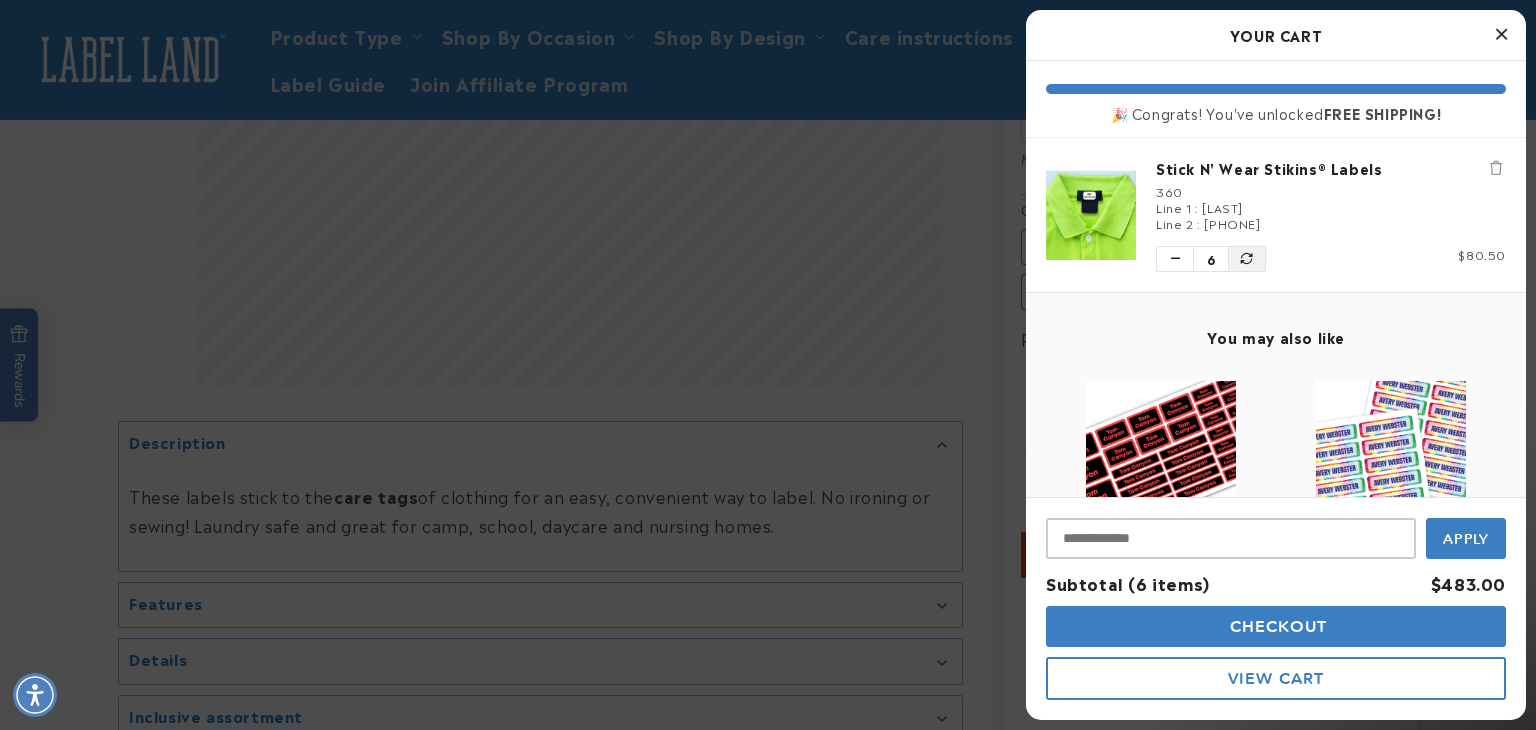click at bounding box center (1247, 259) 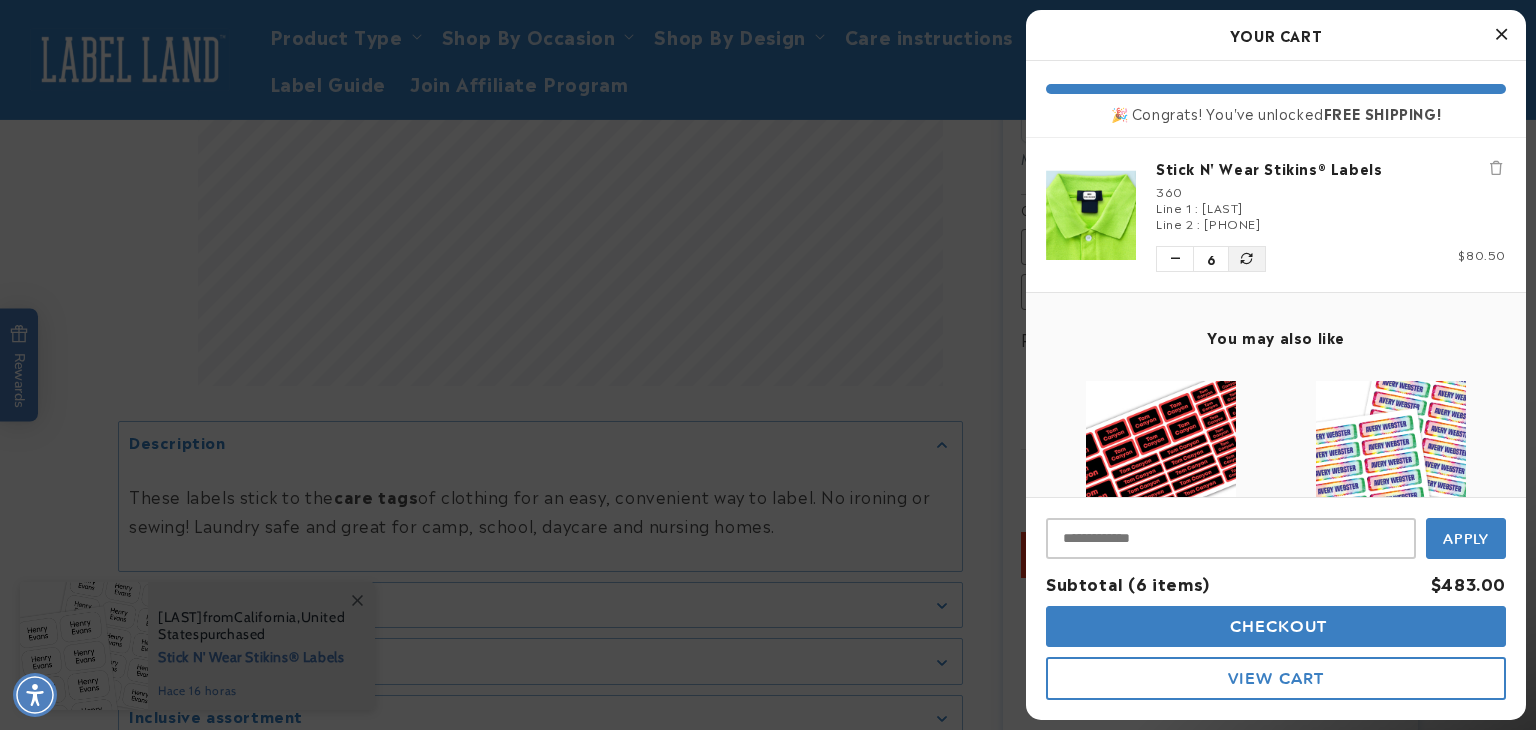 click at bounding box center (1247, 259) 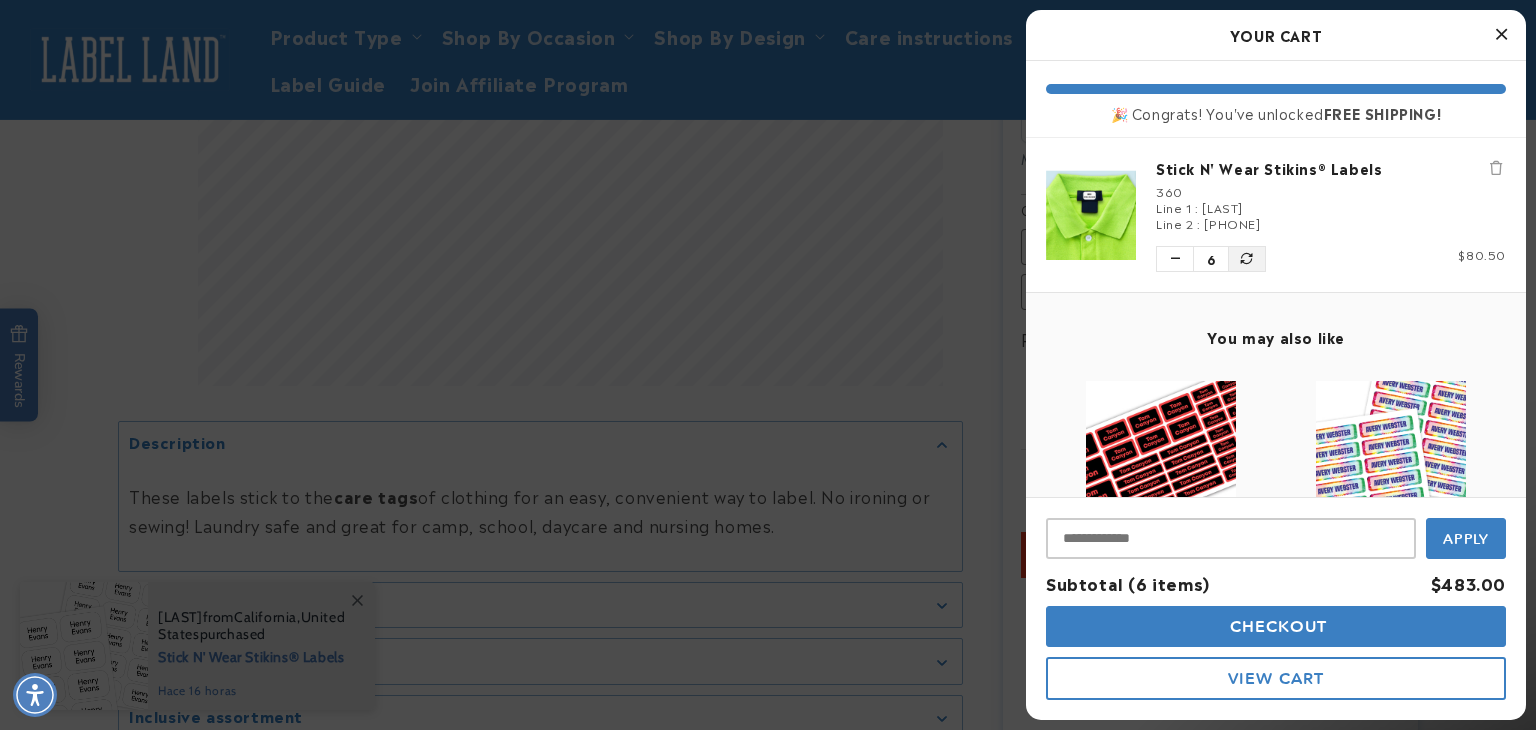 click at bounding box center (1247, 259) 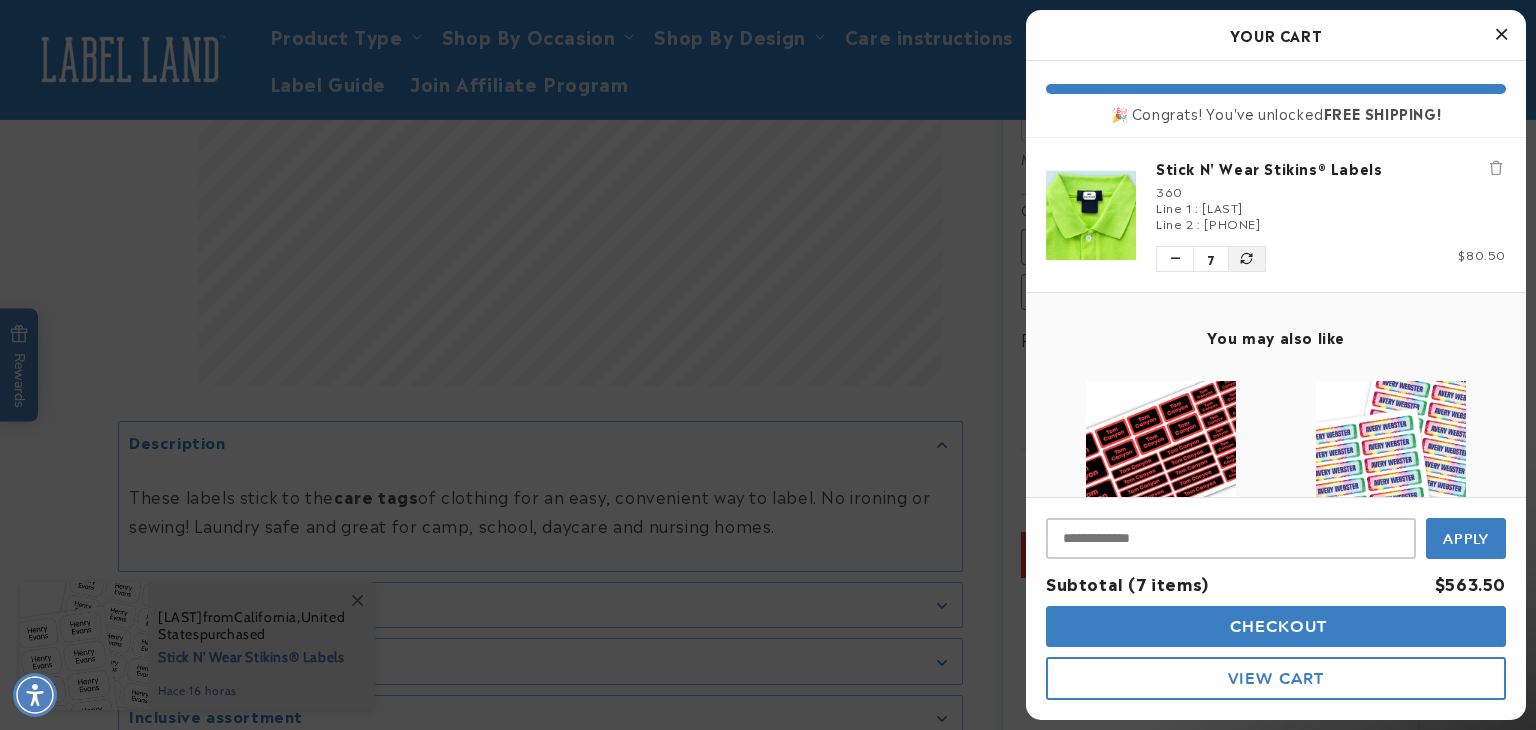 click at bounding box center [1247, 259] 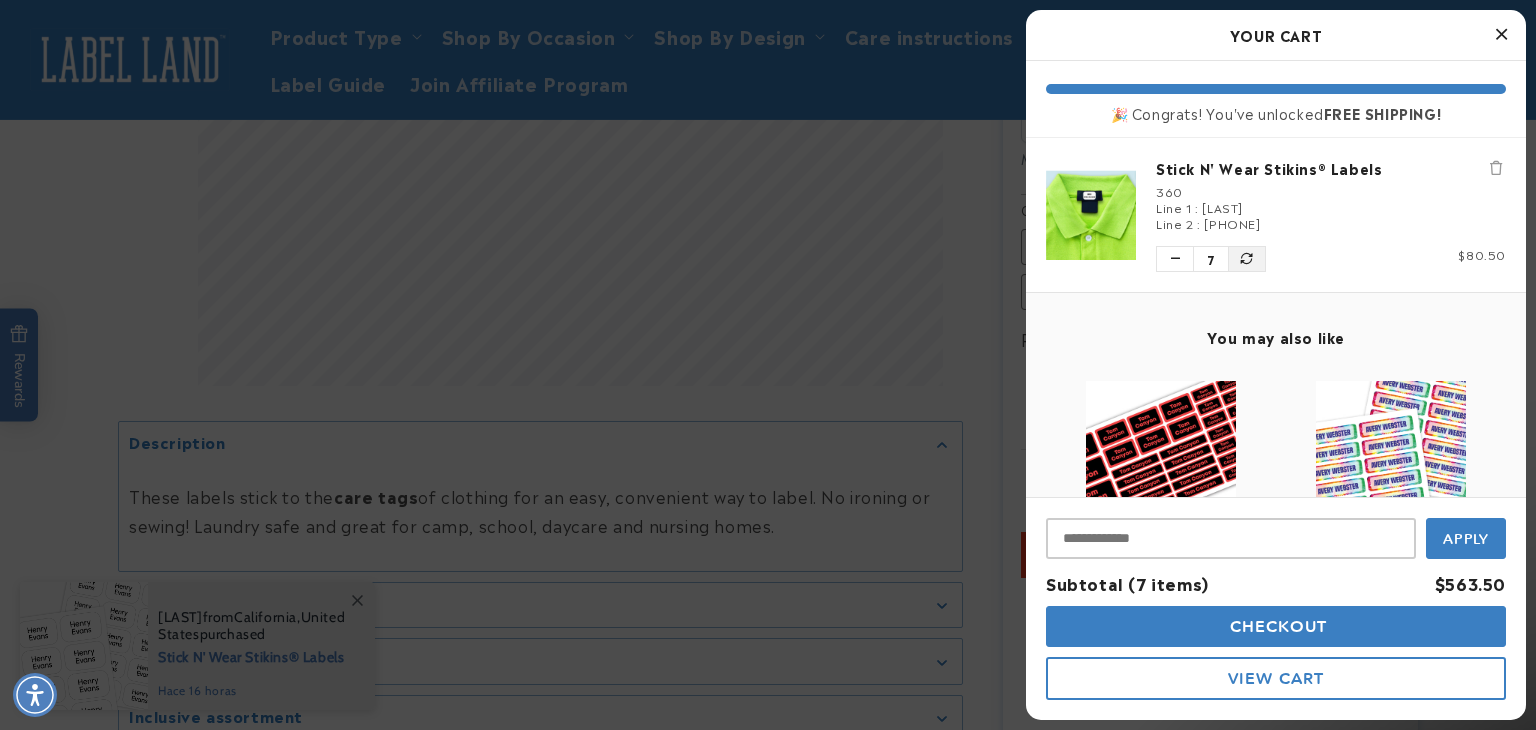 click at bounding box center [1247, 259] 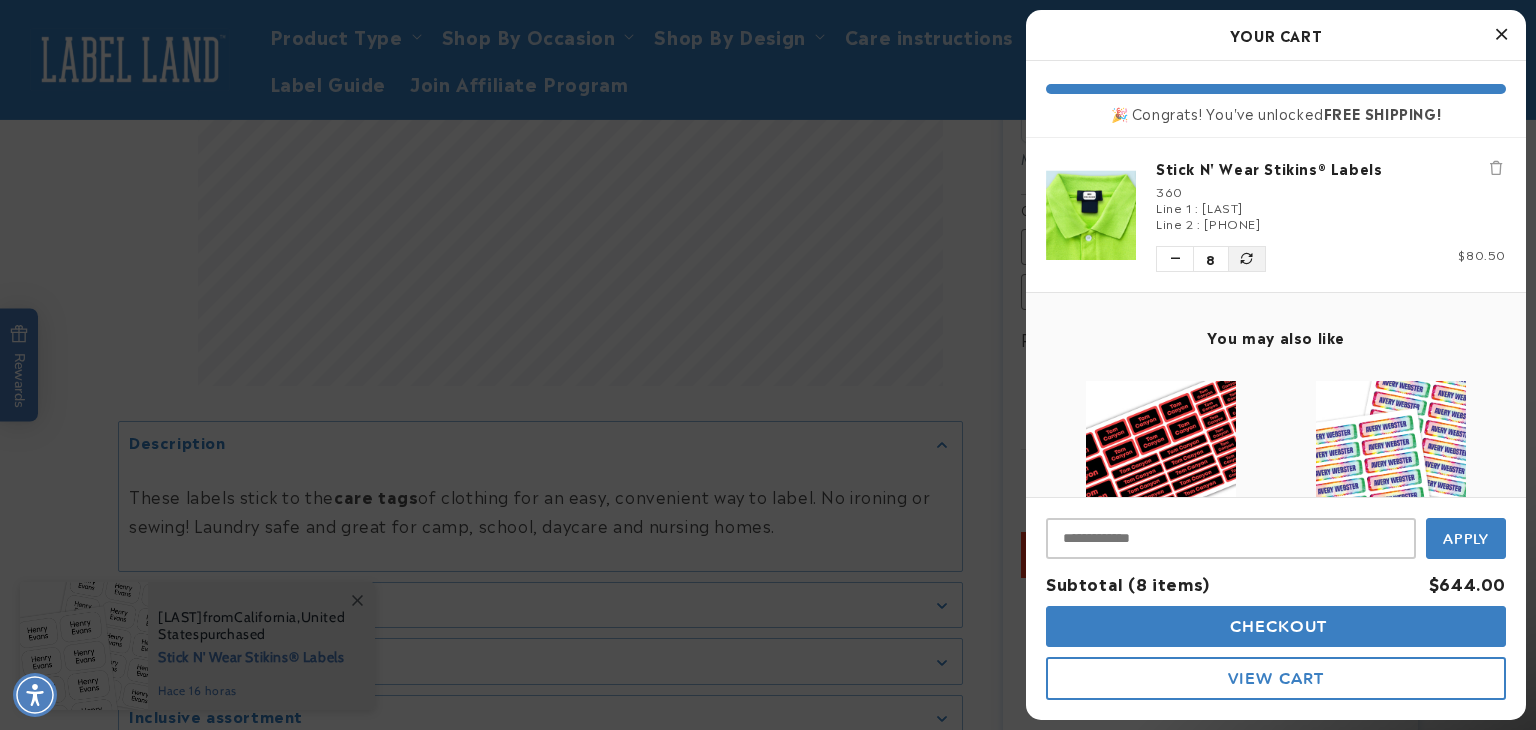 click at bounding box center [1247, 259] 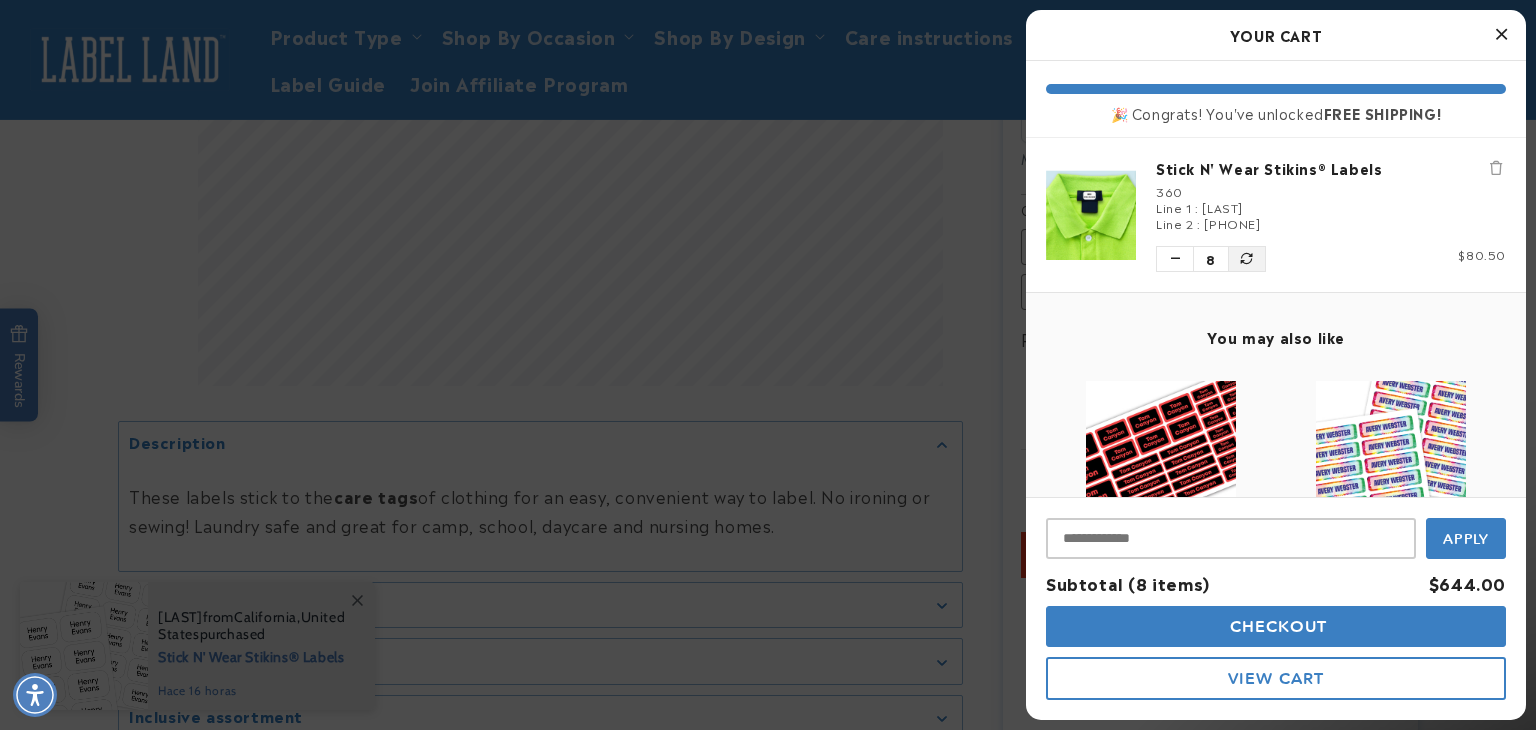 click at bounding box center (1247, 259) 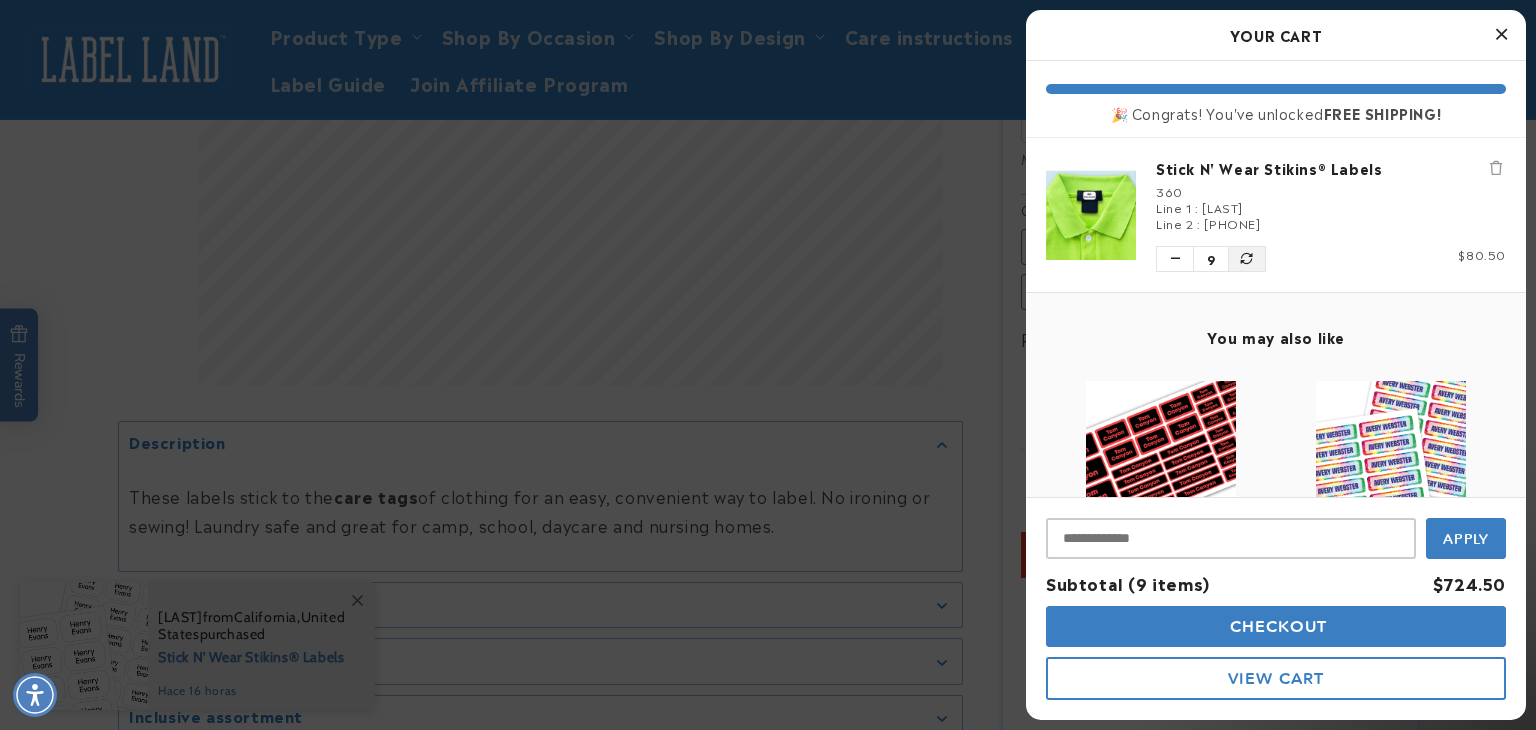 click at bounding box center [1247, 259] 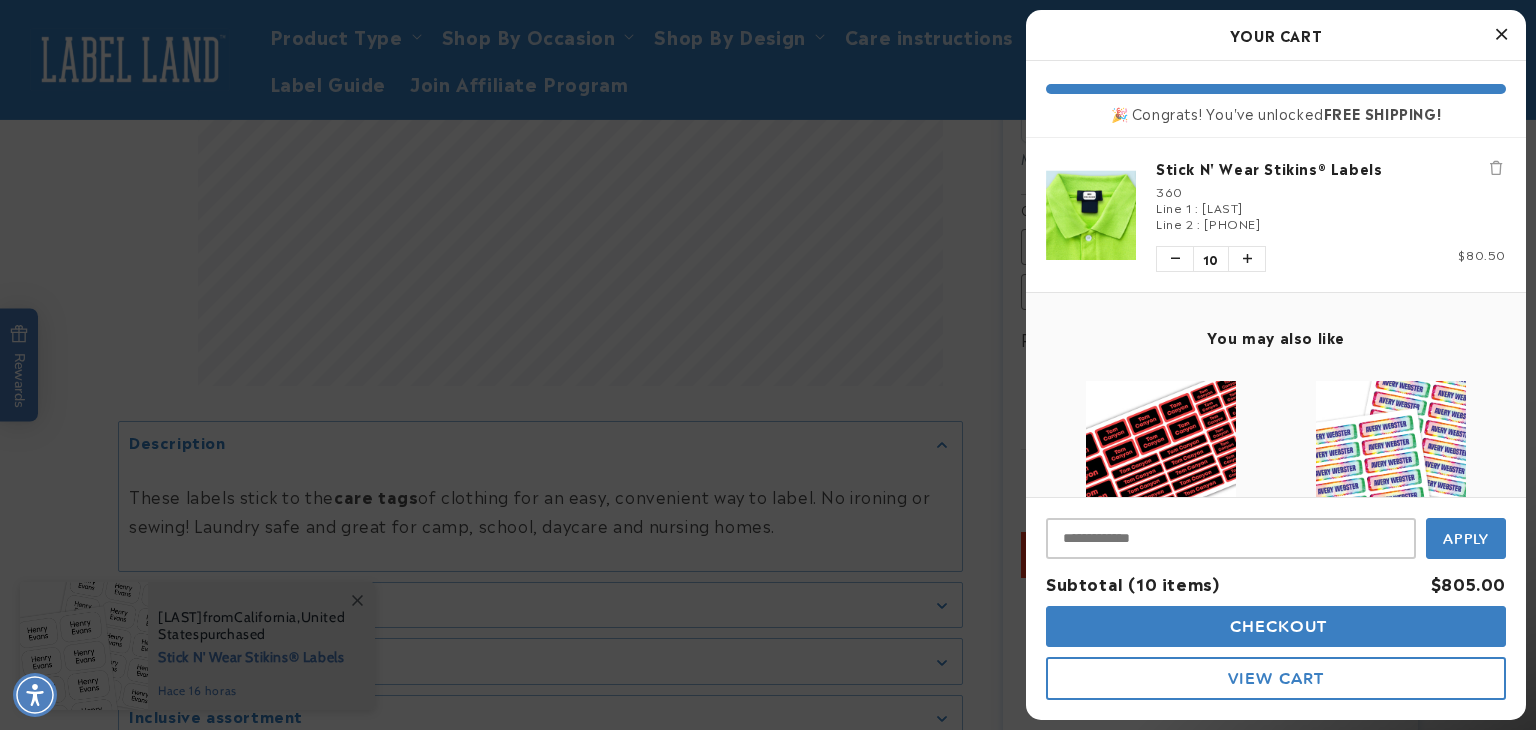 click on "Checkout" at bounding box center (1276, 626) 